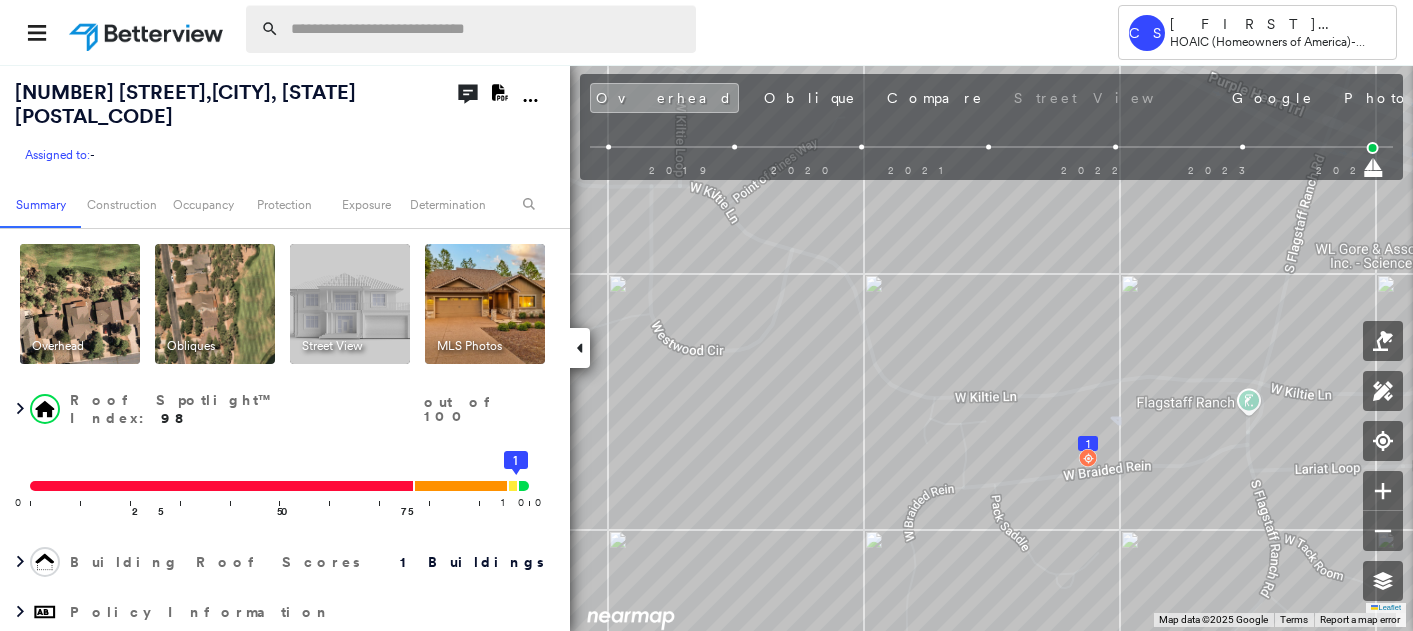 scroll, scrollTop: 0, scrollLeft: 0, axis: both 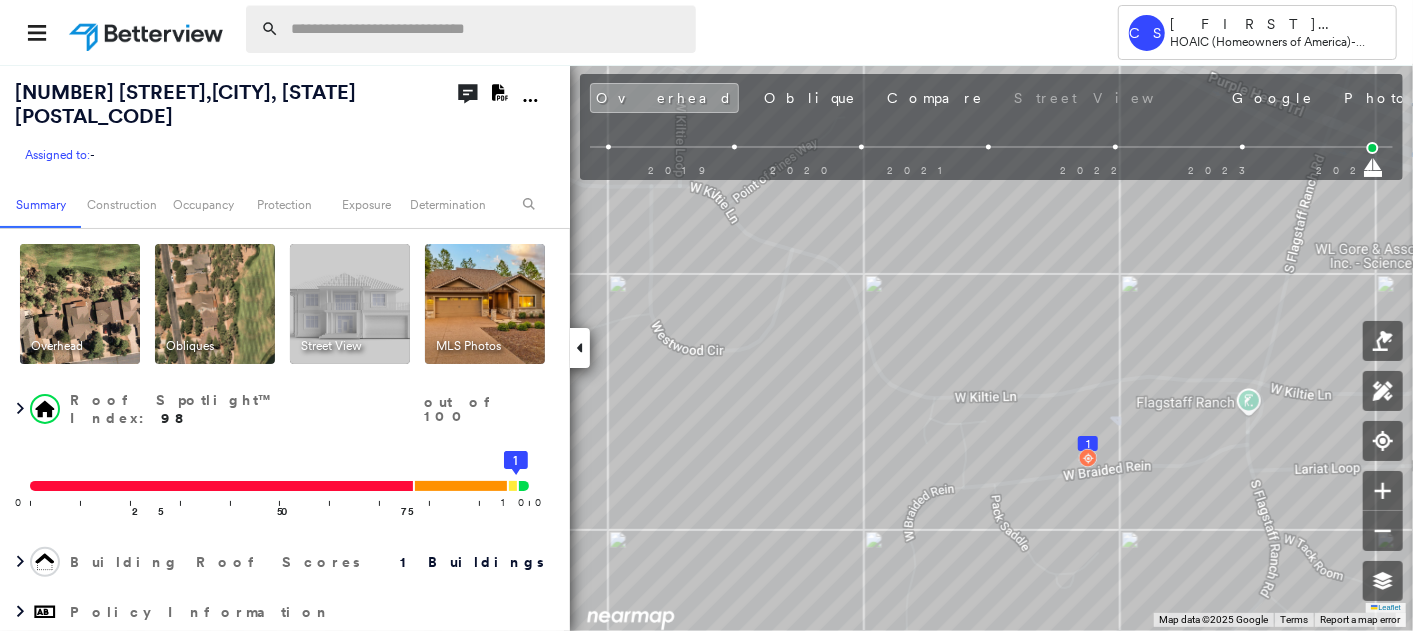 click at bounding box center (487, 29) 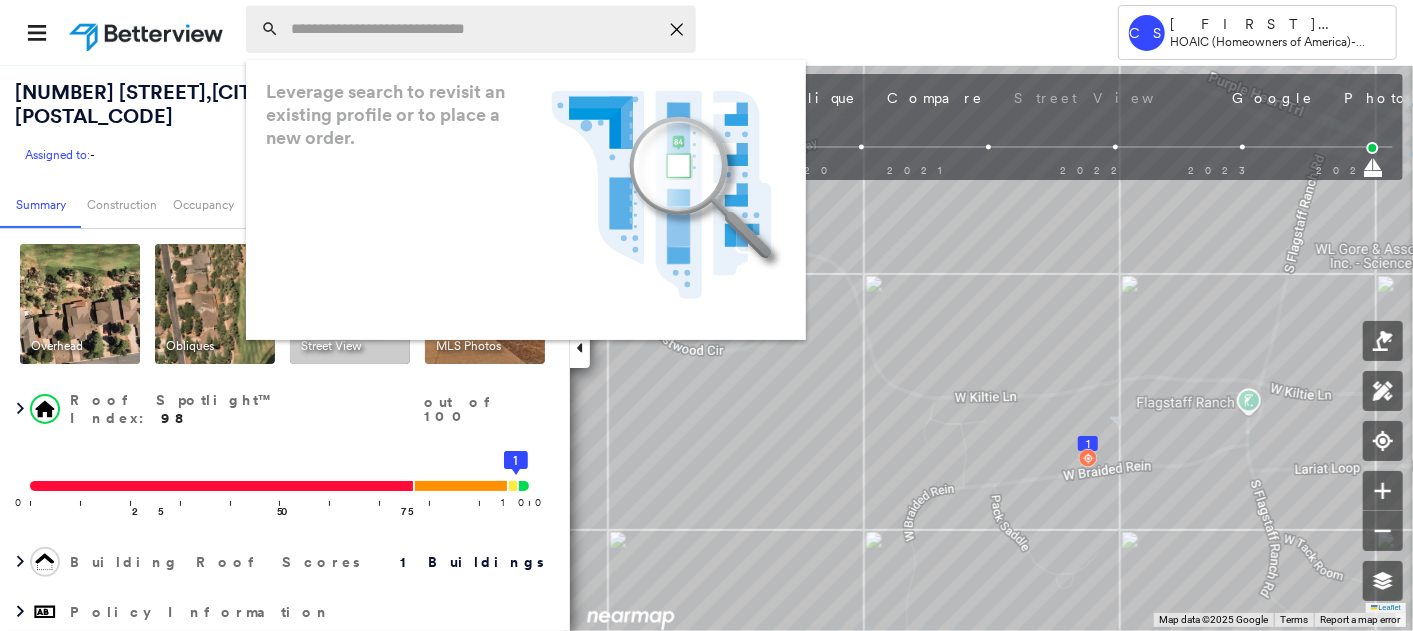 paste on "**********" 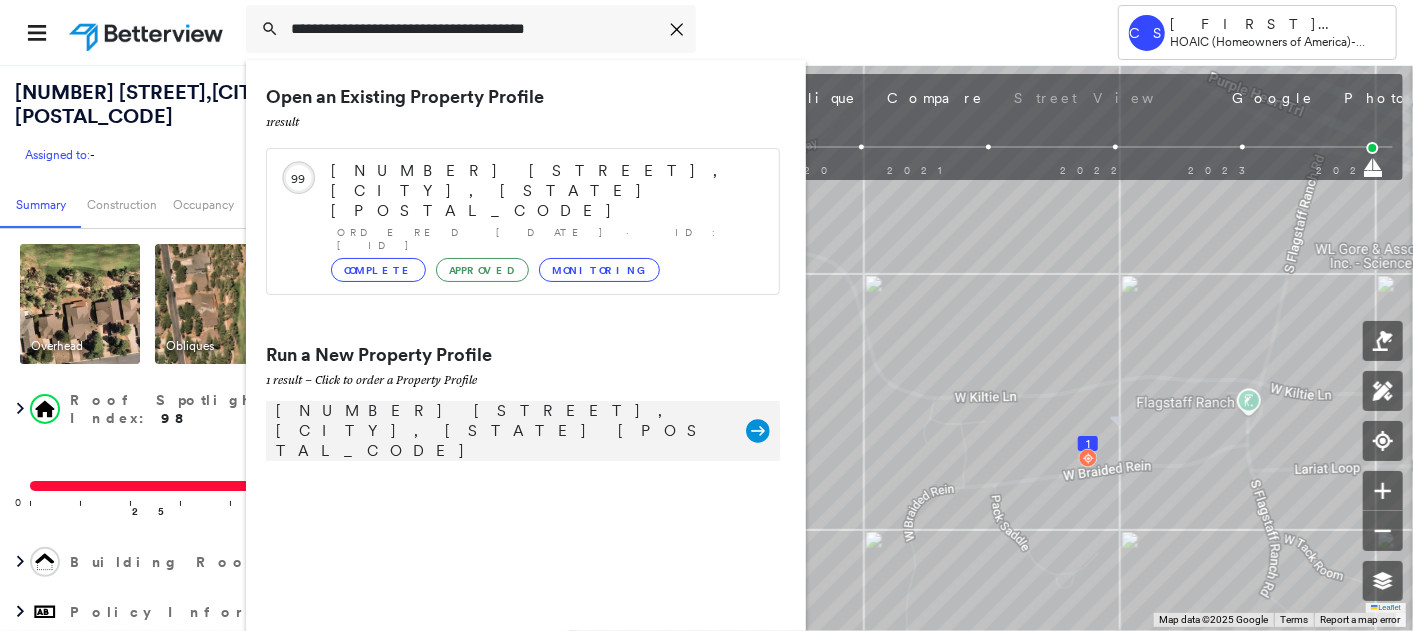 type on "**********" 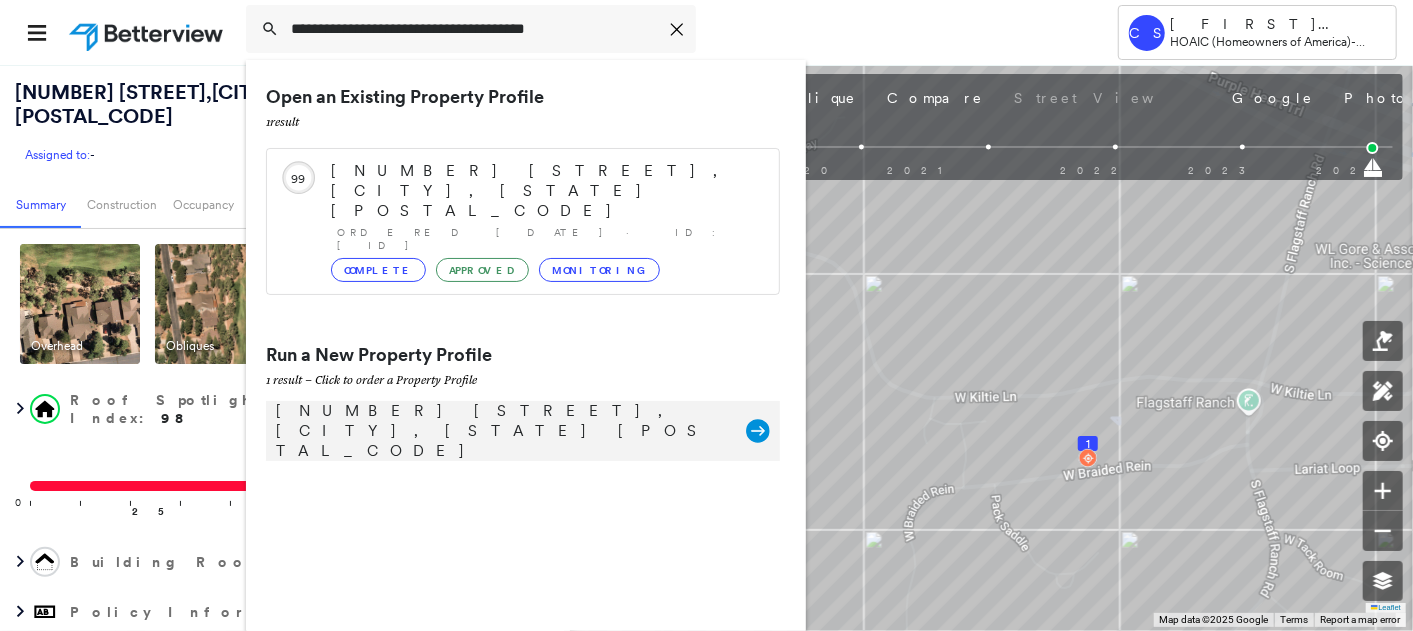 click on "[NUMBER] [STREET], [CITY], [STATE] [POSTAL_CODE]" at bounding box center (501, 431) 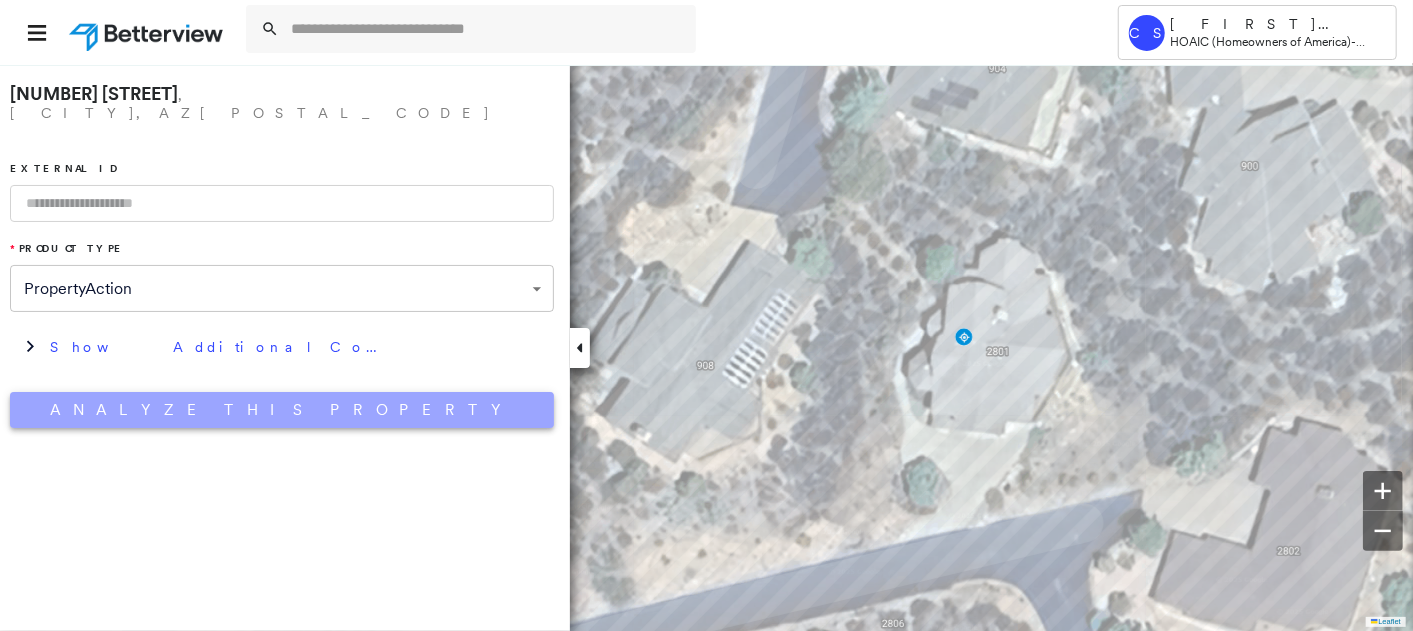 click on "Analyze This Property" at bounding box center [282, 410] 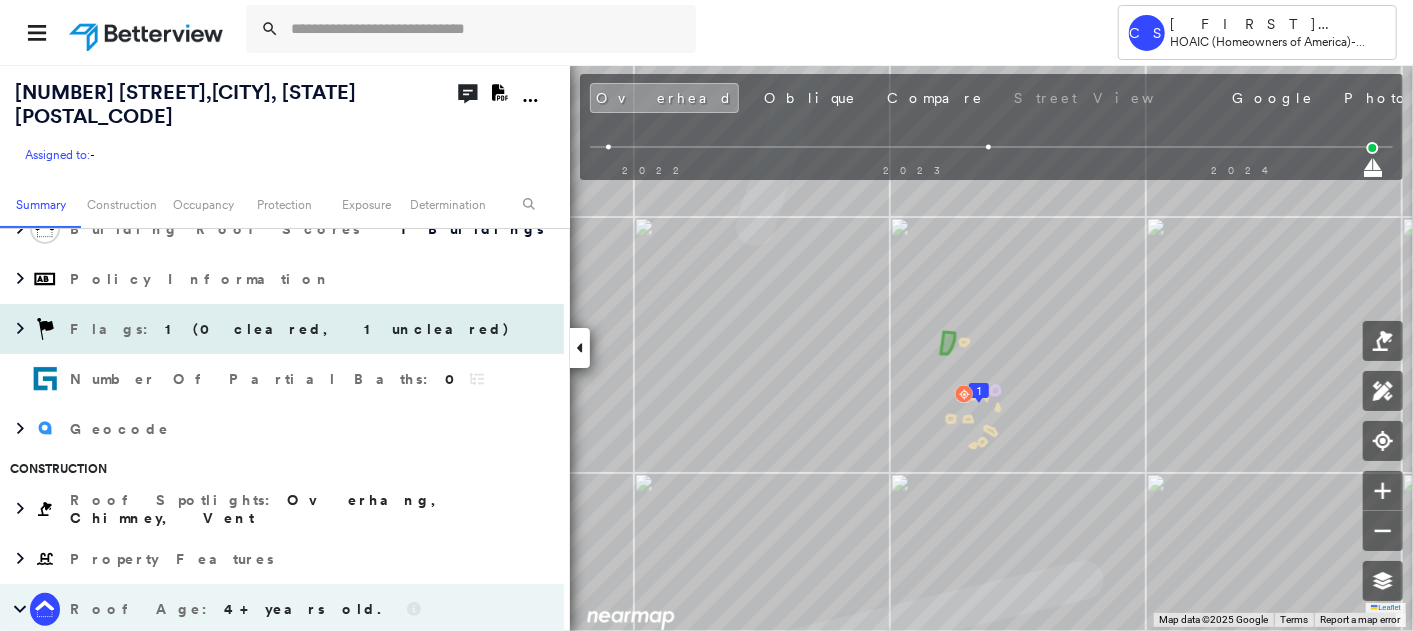click on "1 (0 cleared, 1 uncleared)" at bounding box center [338, 329] 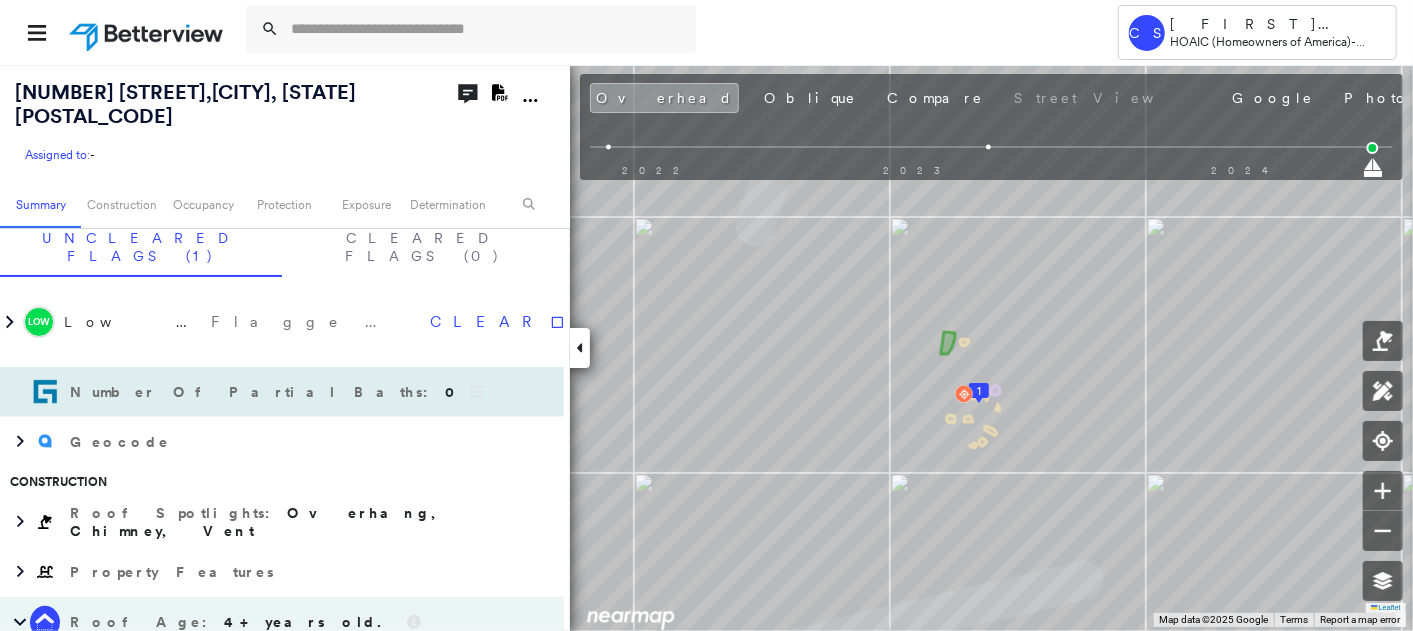 scroll, scrollTop: 471, scrollLeft: 0, axis: vertical 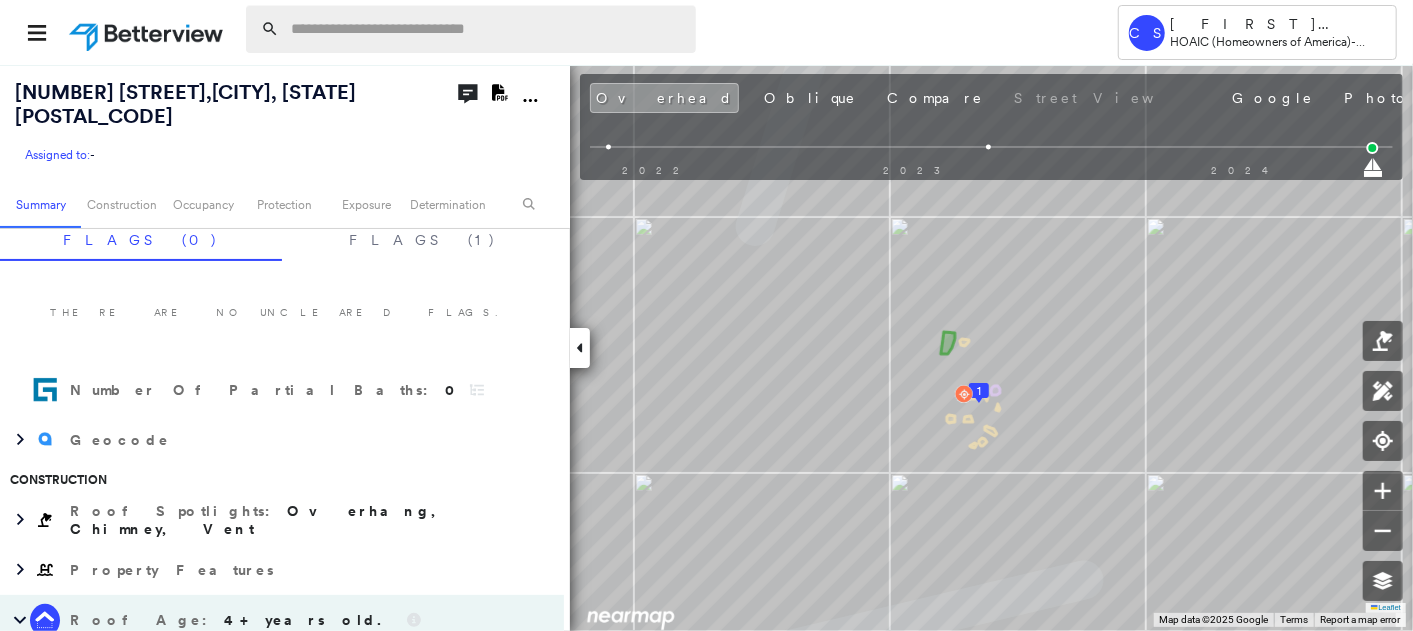 click at bounding box center [487, 29] 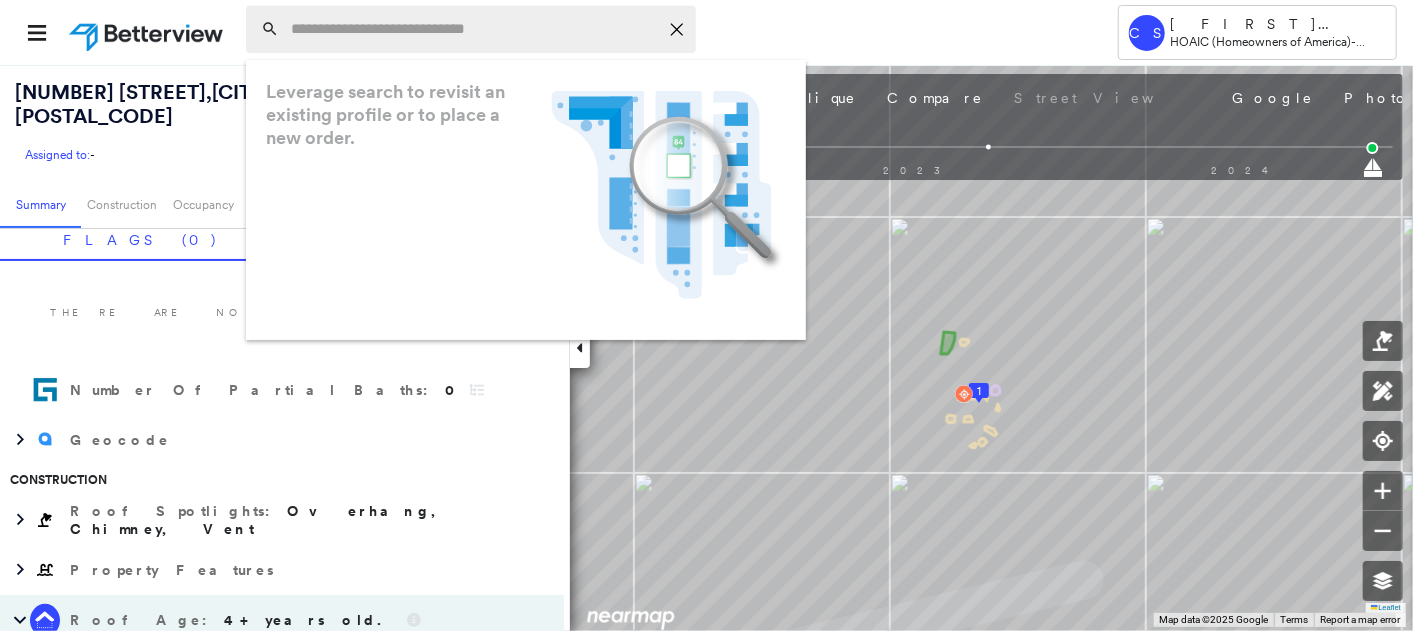 paste on "**********" 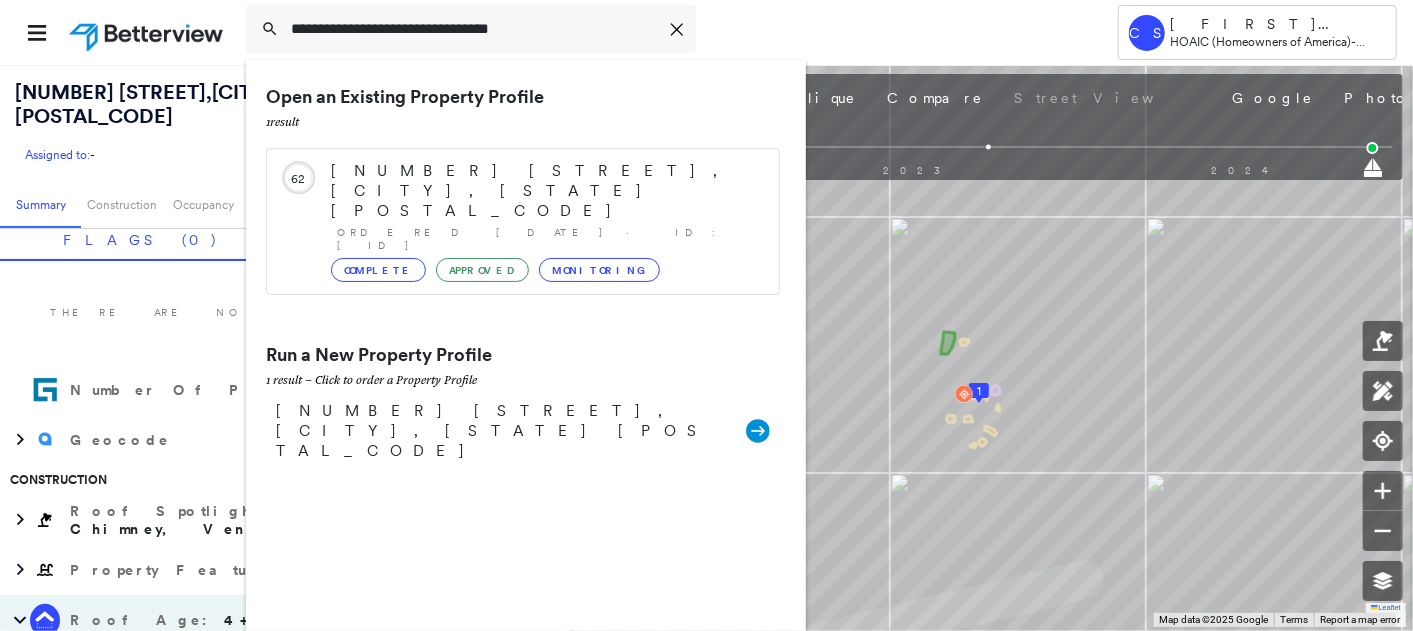 type on "**********" 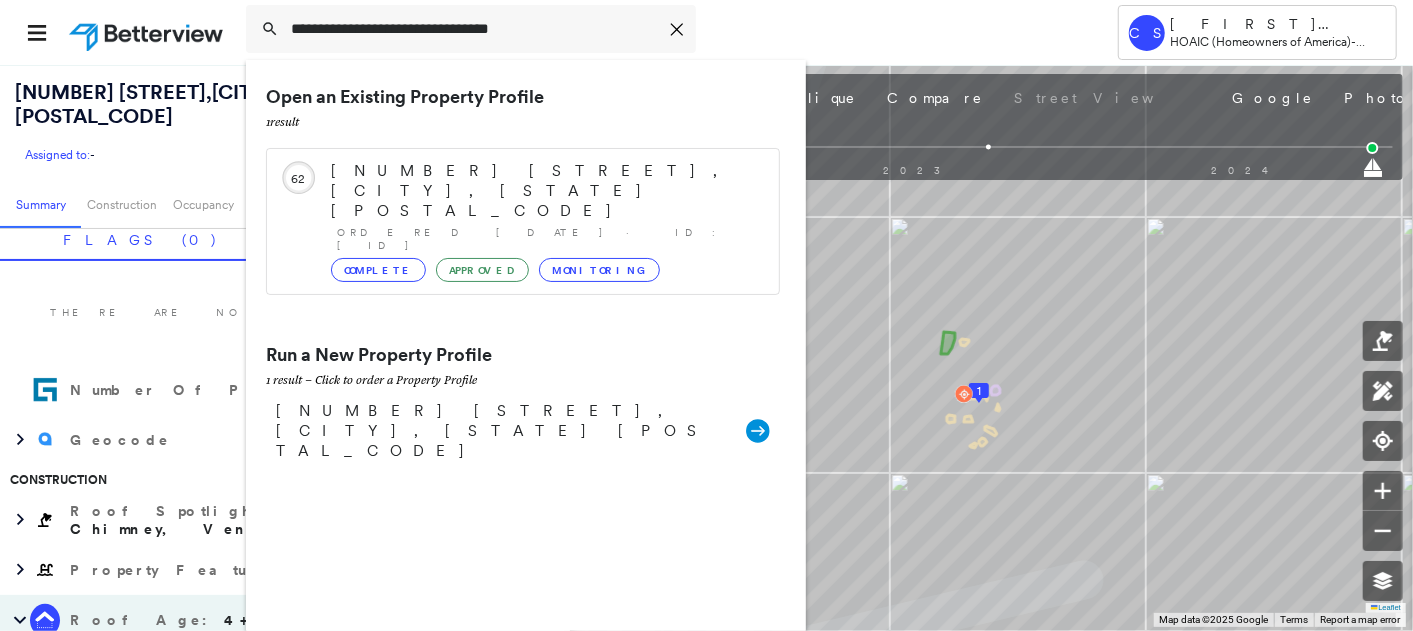 click on "[NUMBER] [STREET], [CITY], [STATE] [POSTAL_CODE]" at bounding box center [501, 431] 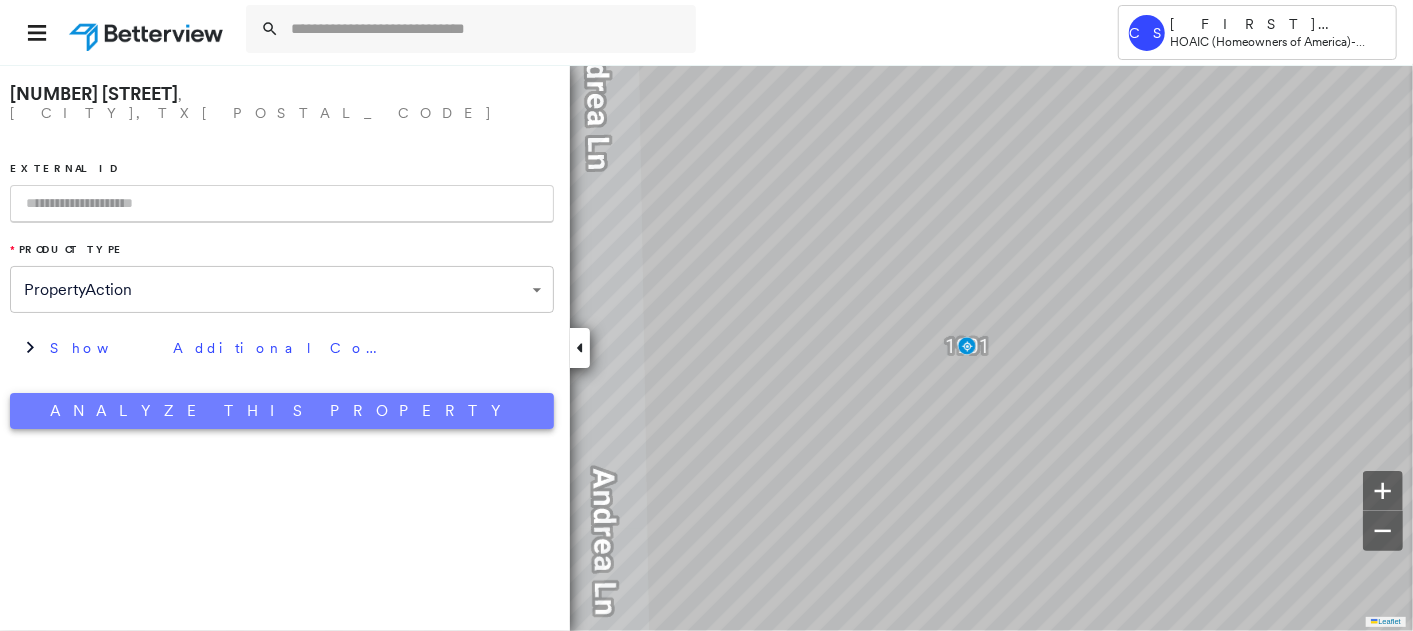 click on "Analyze This Property" at bounding box center [282, 411] 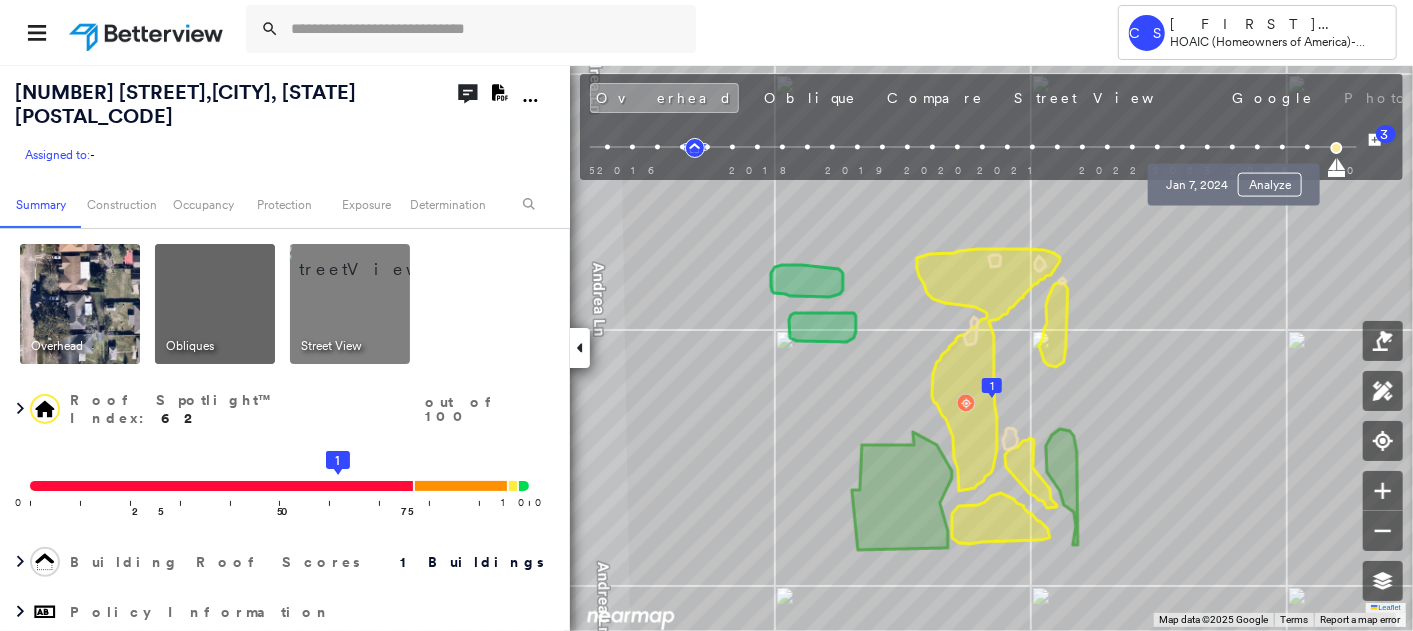 click at bounding box center [1232, 147] 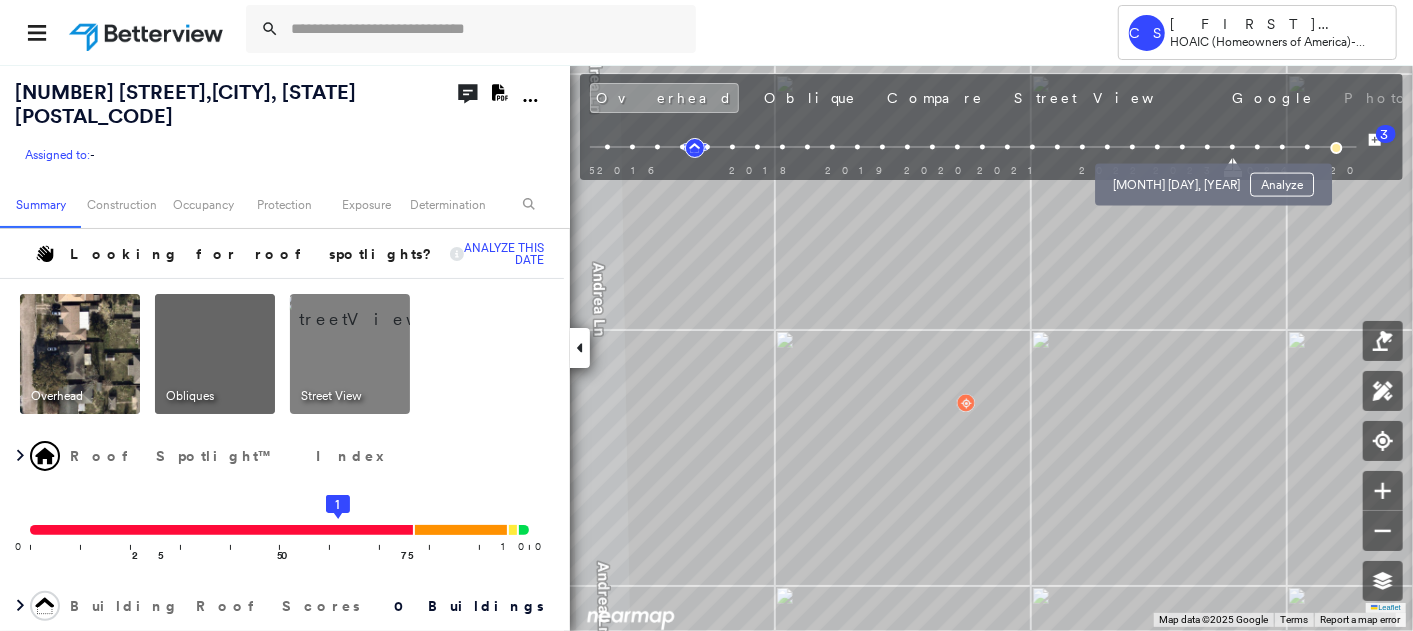 click at bounding box center (1182, 147) 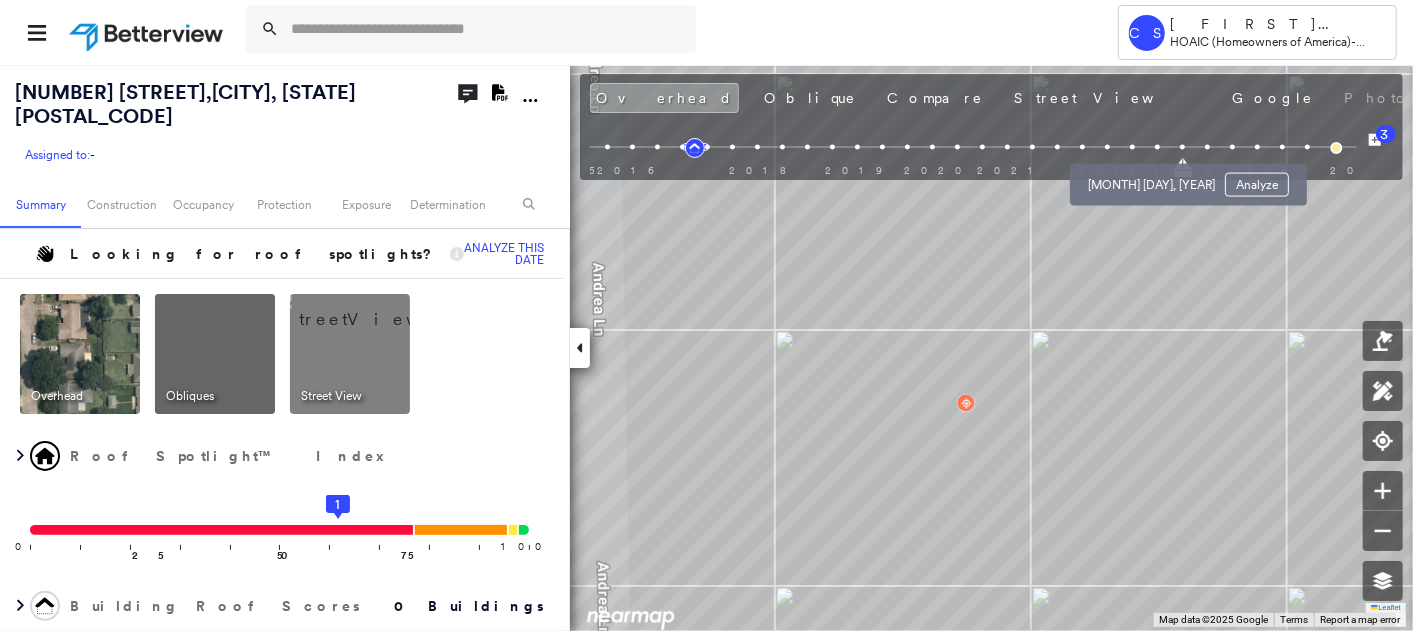 click at bounding box center (1157, 147) 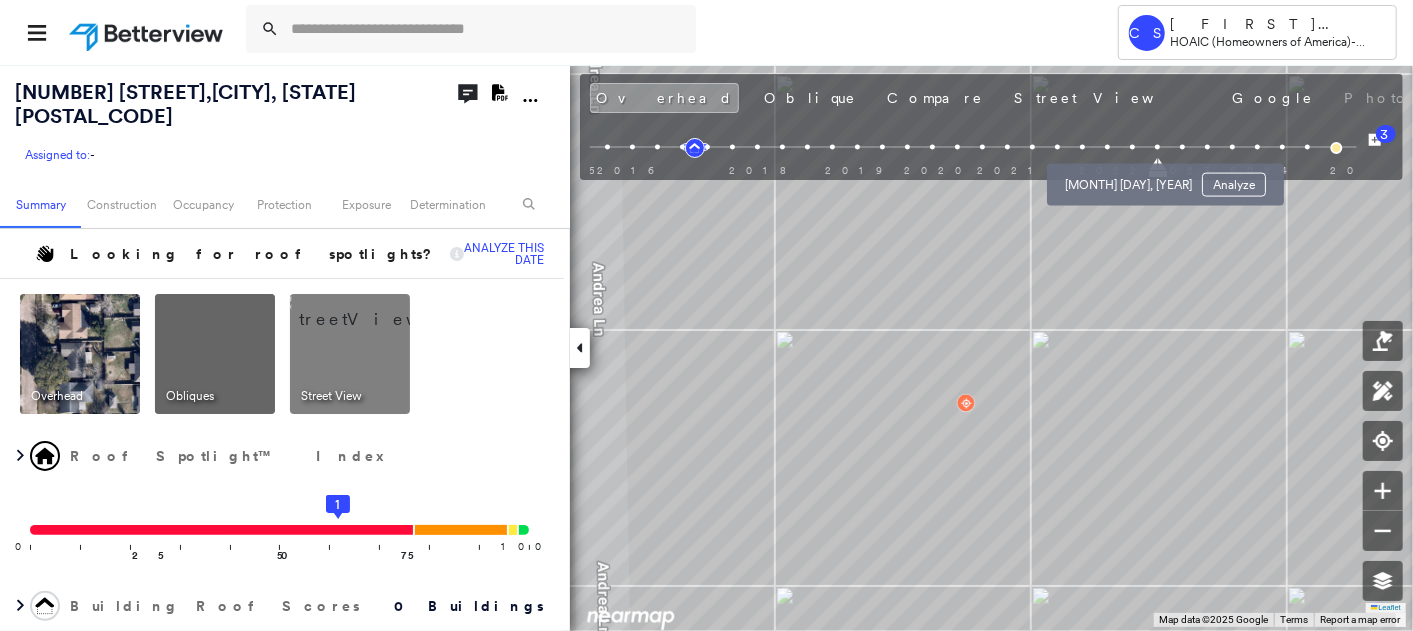 click at bounding box center [1132, 147] 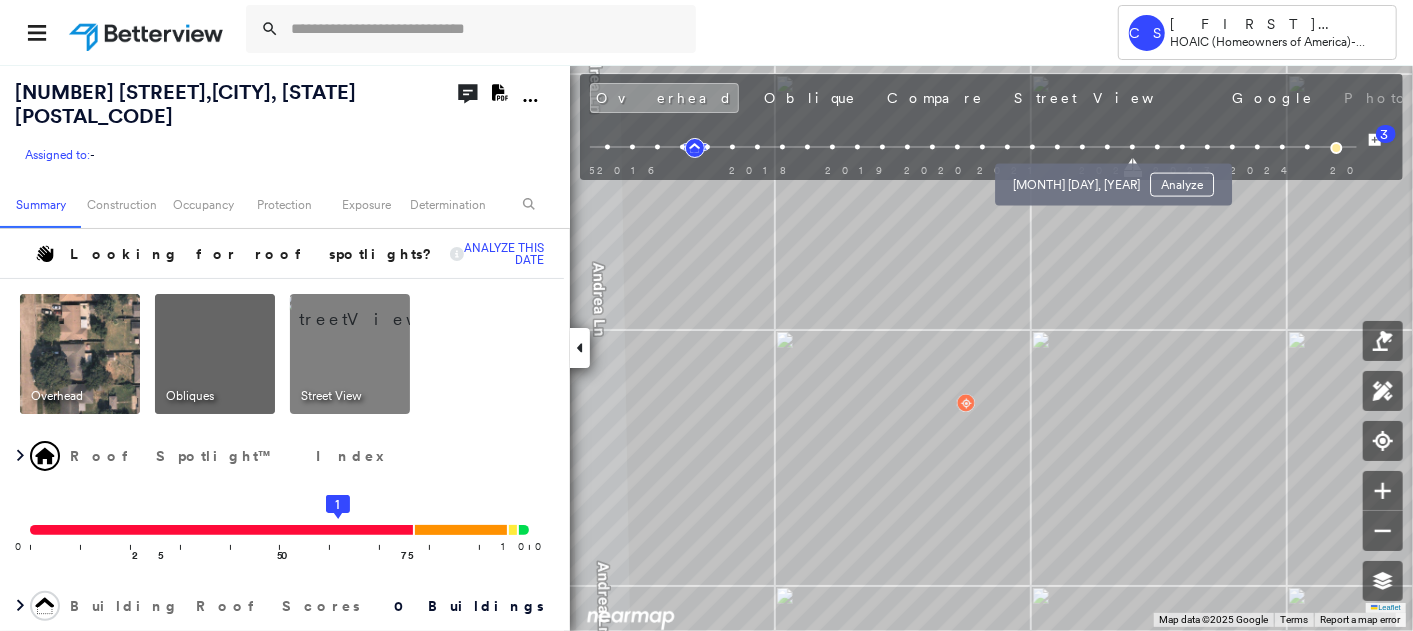 click at bounding box center (1082, 147) 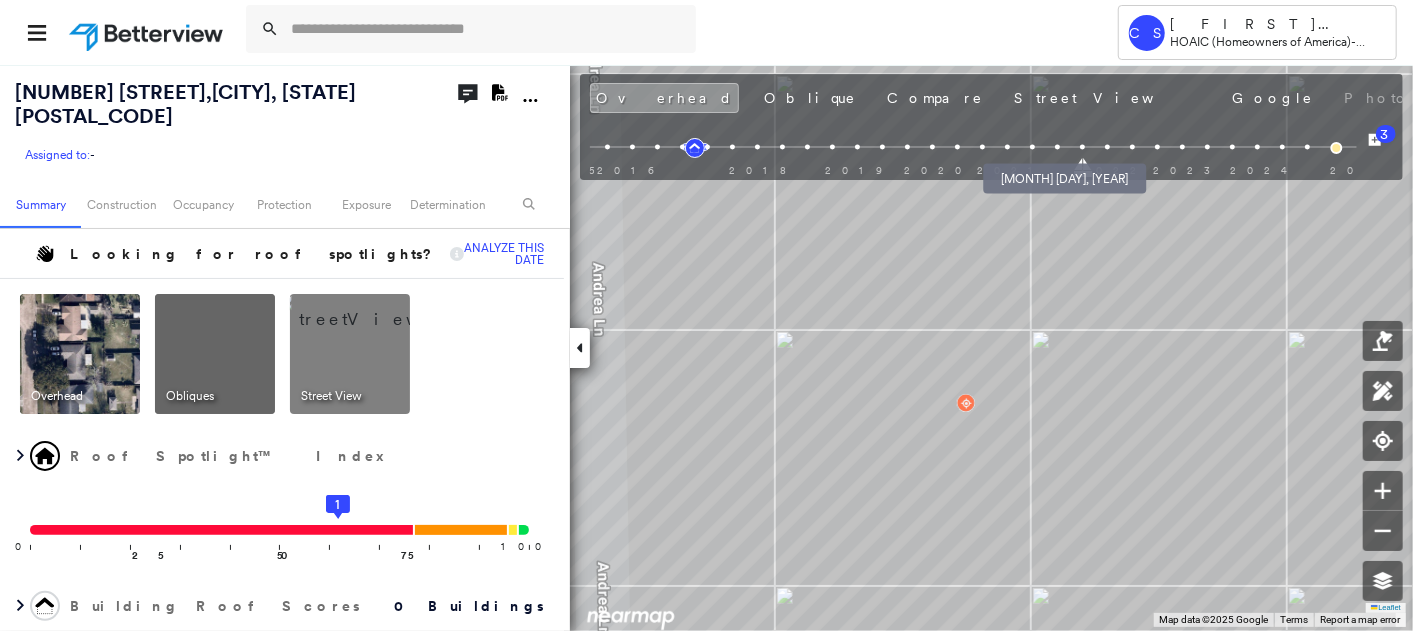 click at bounding box center [1032, 147] 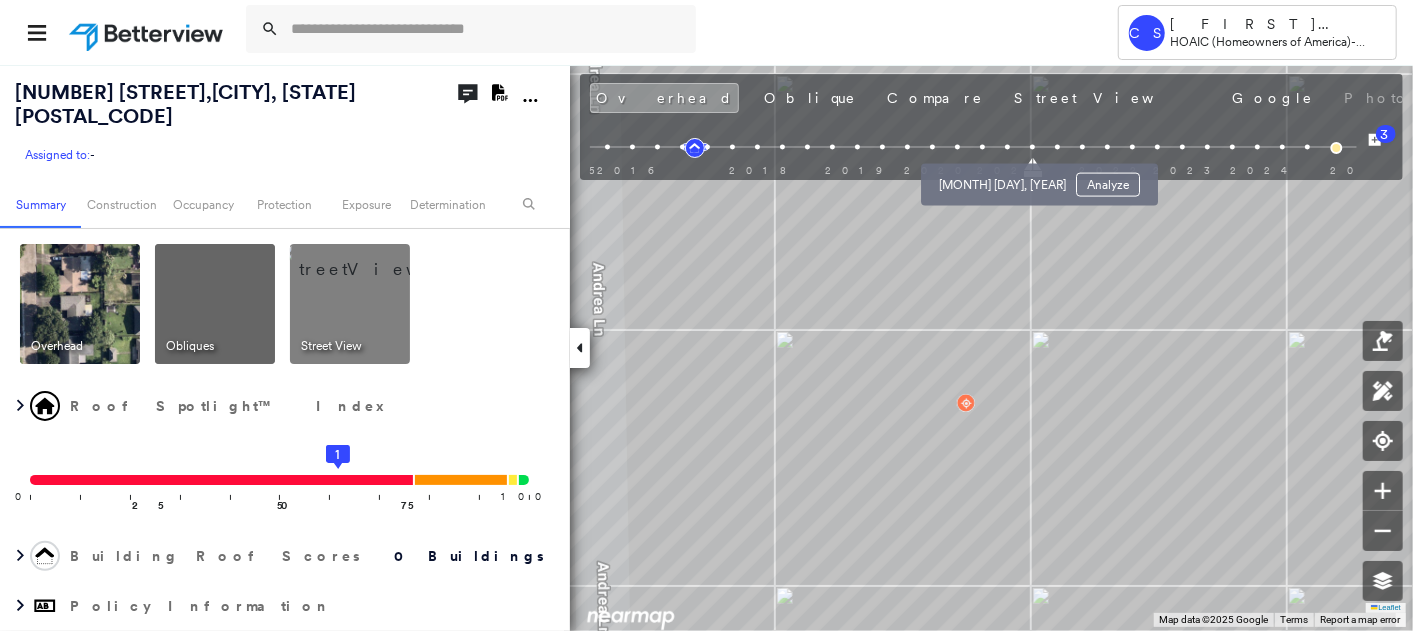 click at bounding box center [1007, 147] 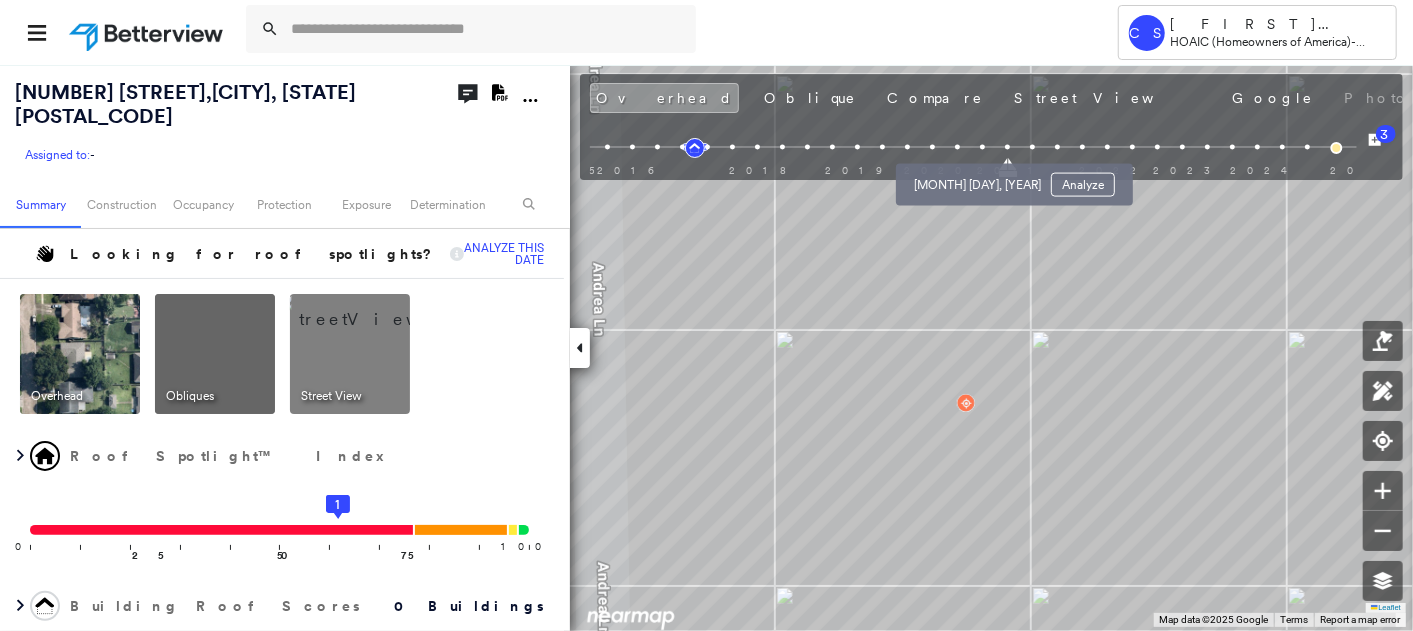 click at bounding box center (982, 147) 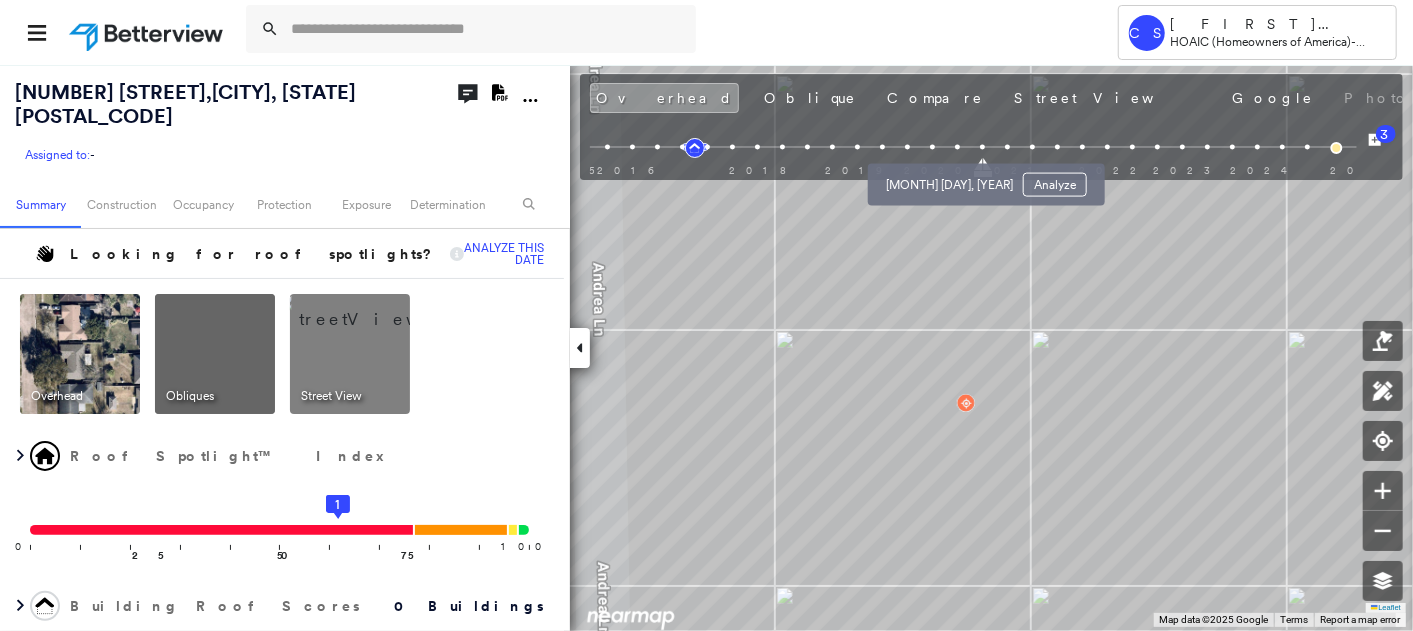 click at bounding box center (957, 147) 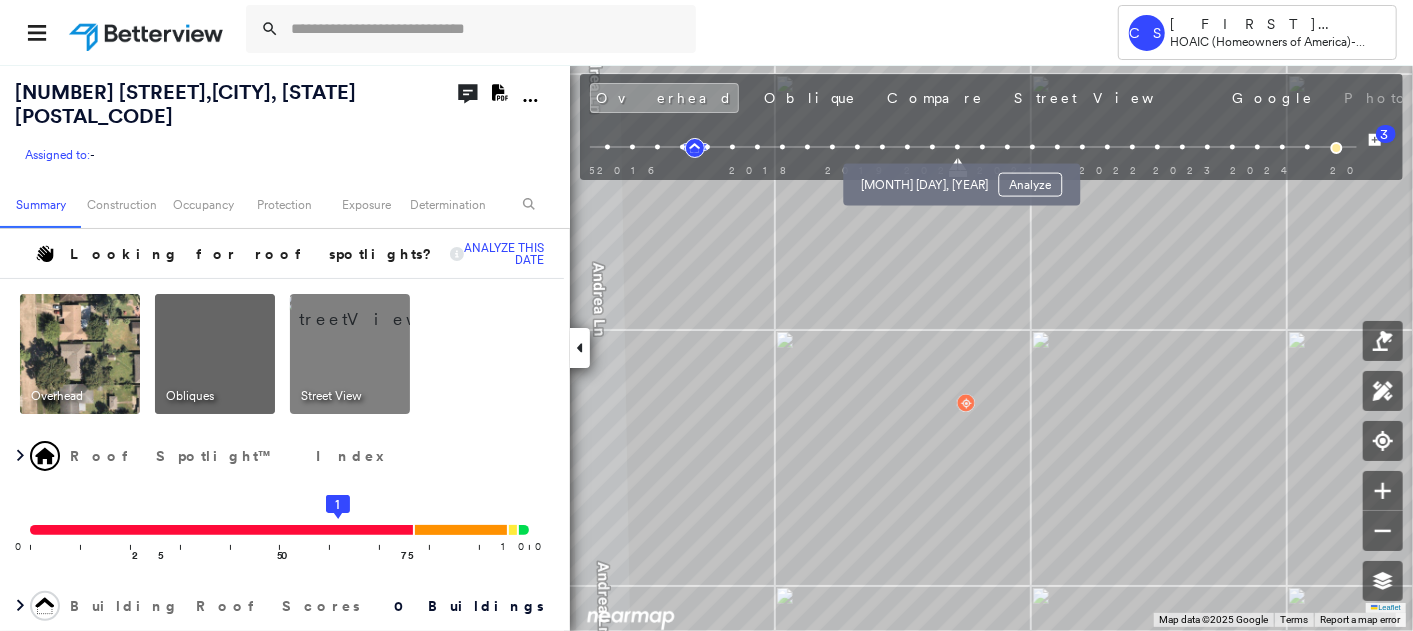 click at bounding box center [932, 147] 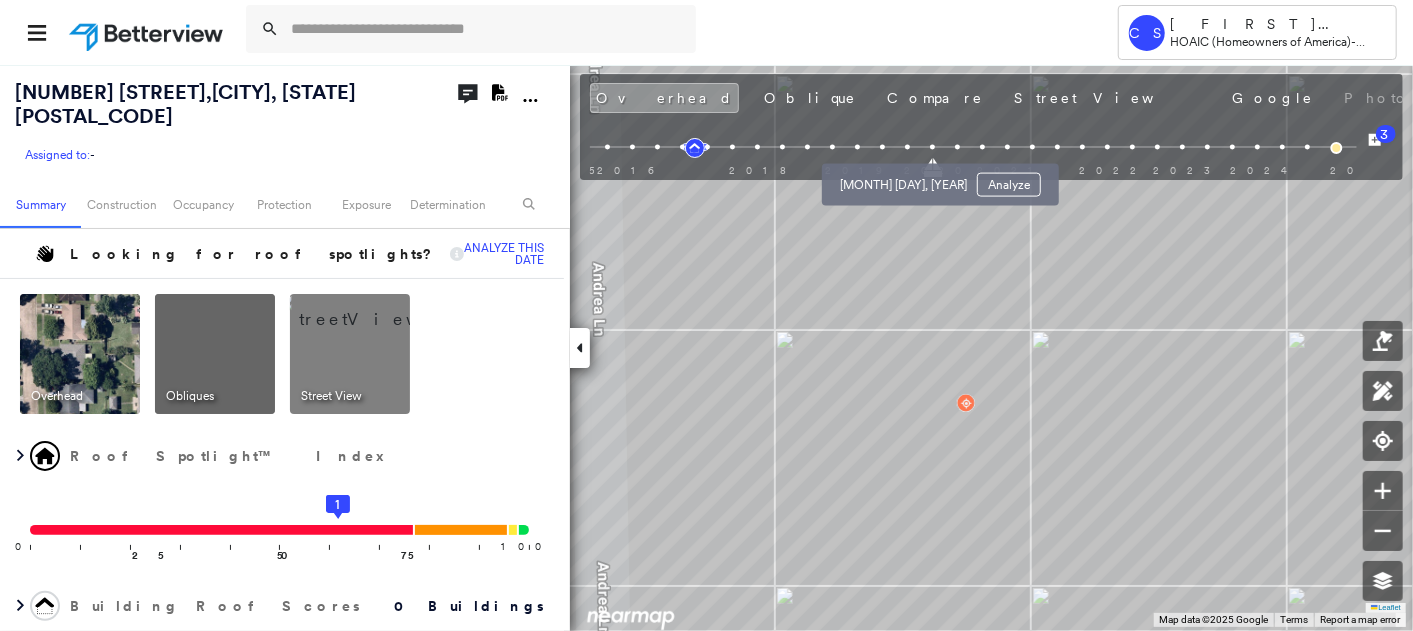 click at bounding box center (907, 147) 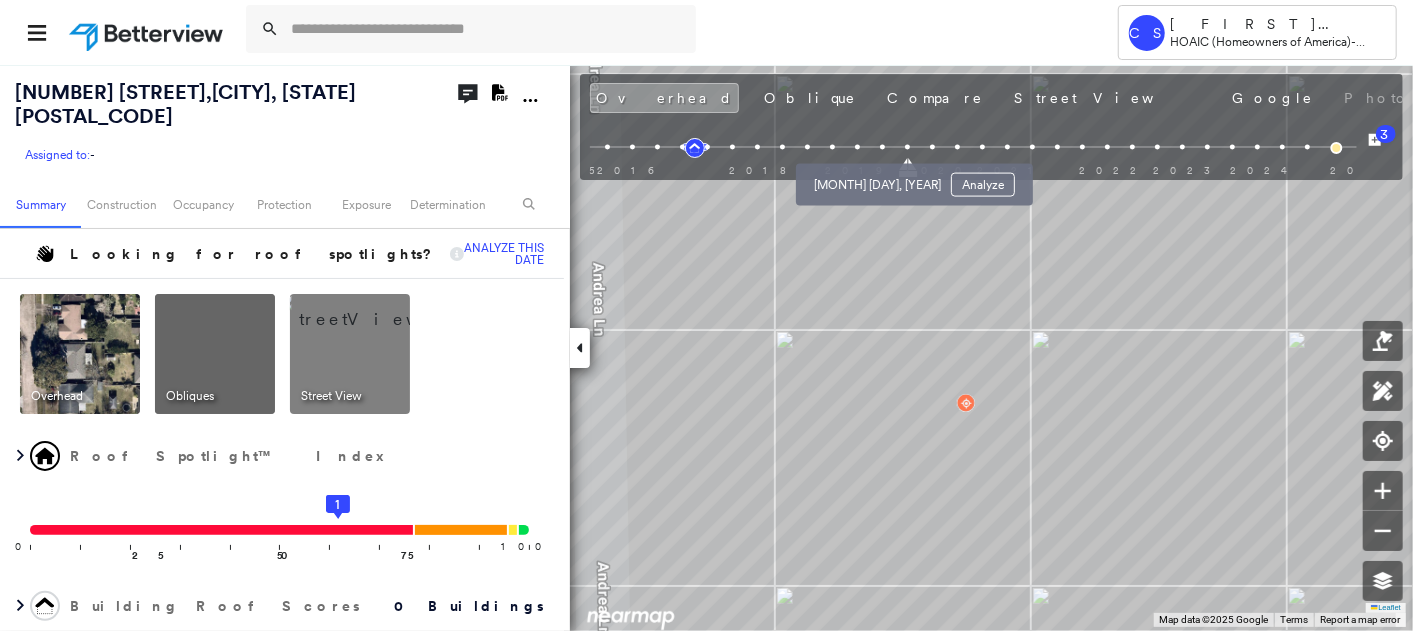 click at bounding box center (882, 147) 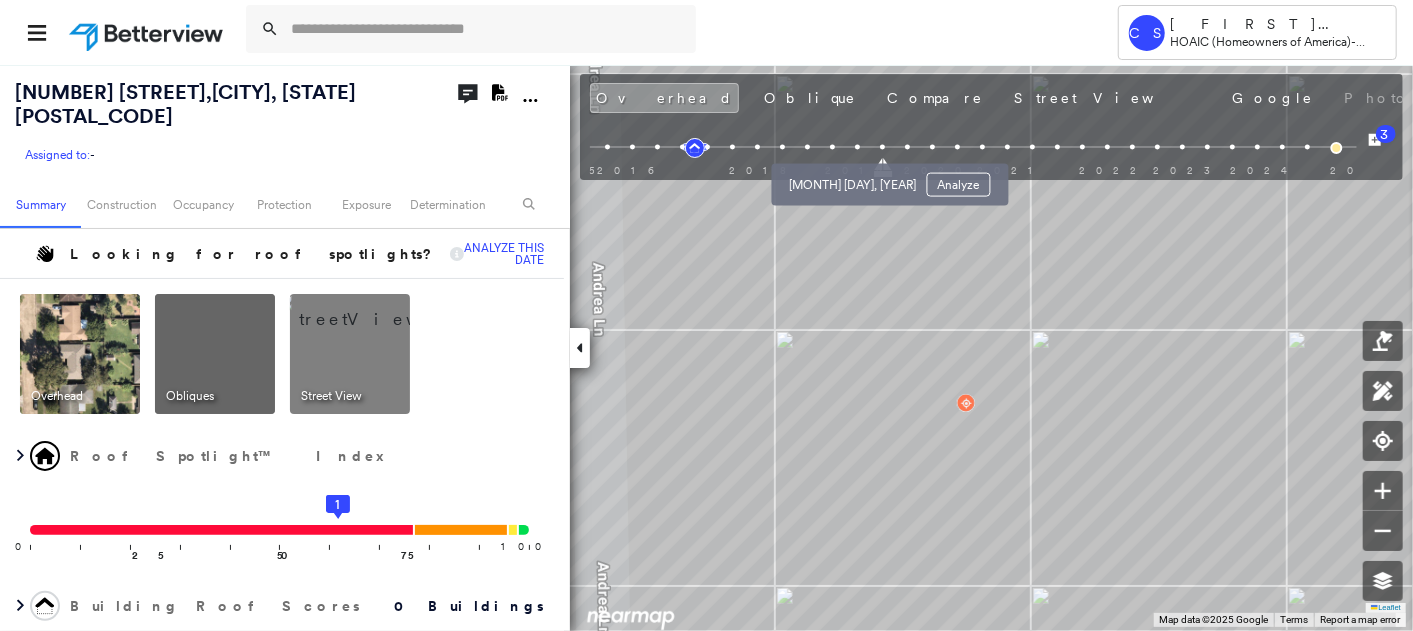 click at bounding box center [857, 147] 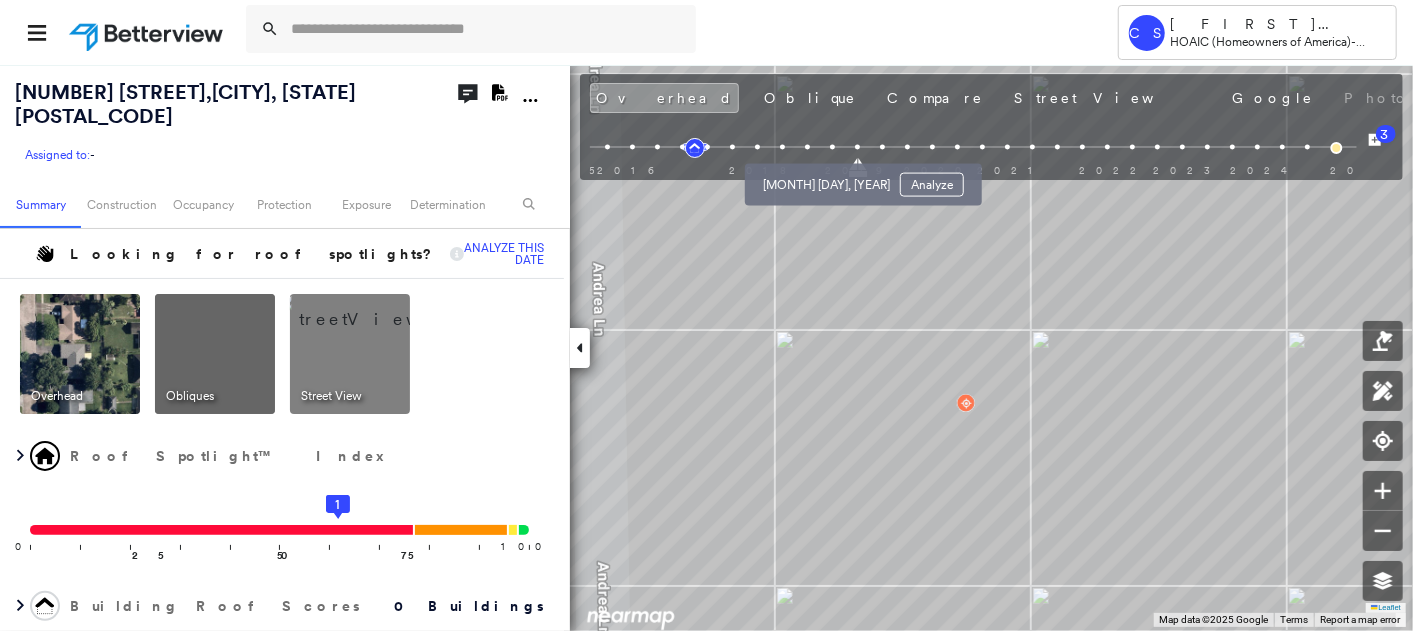 click at bounding box center (832, 147) 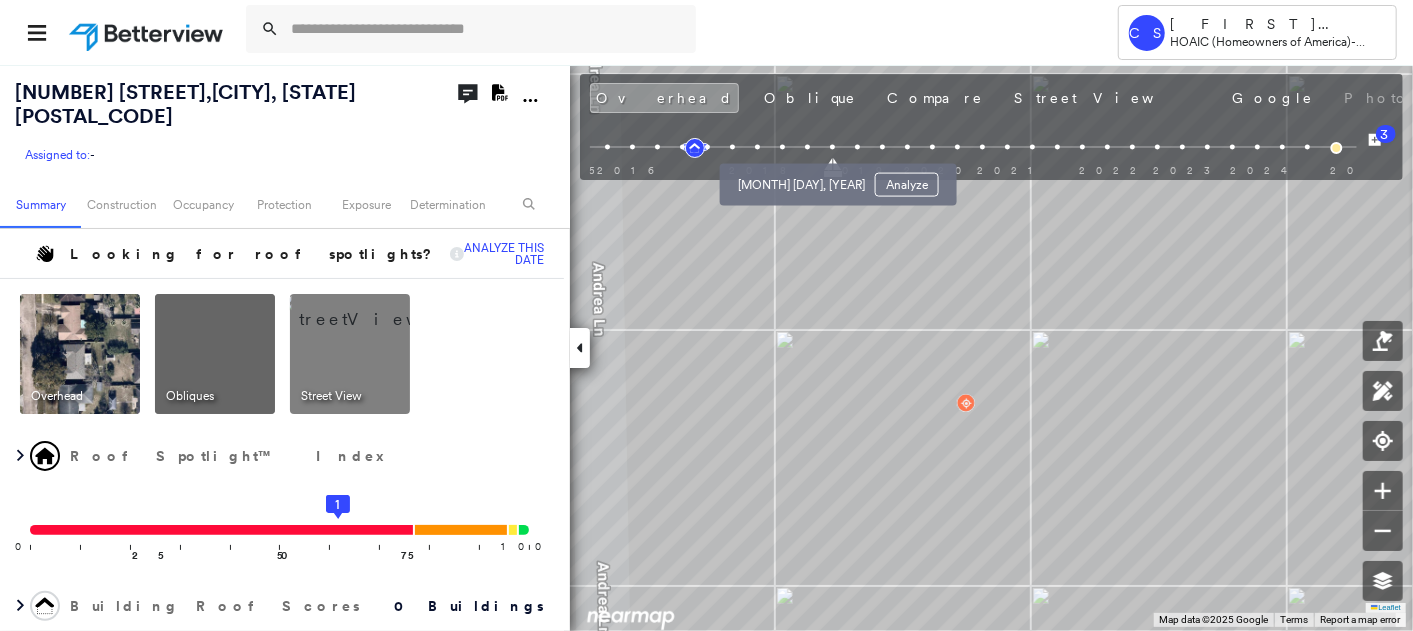 click at bounding box center (807, 147) 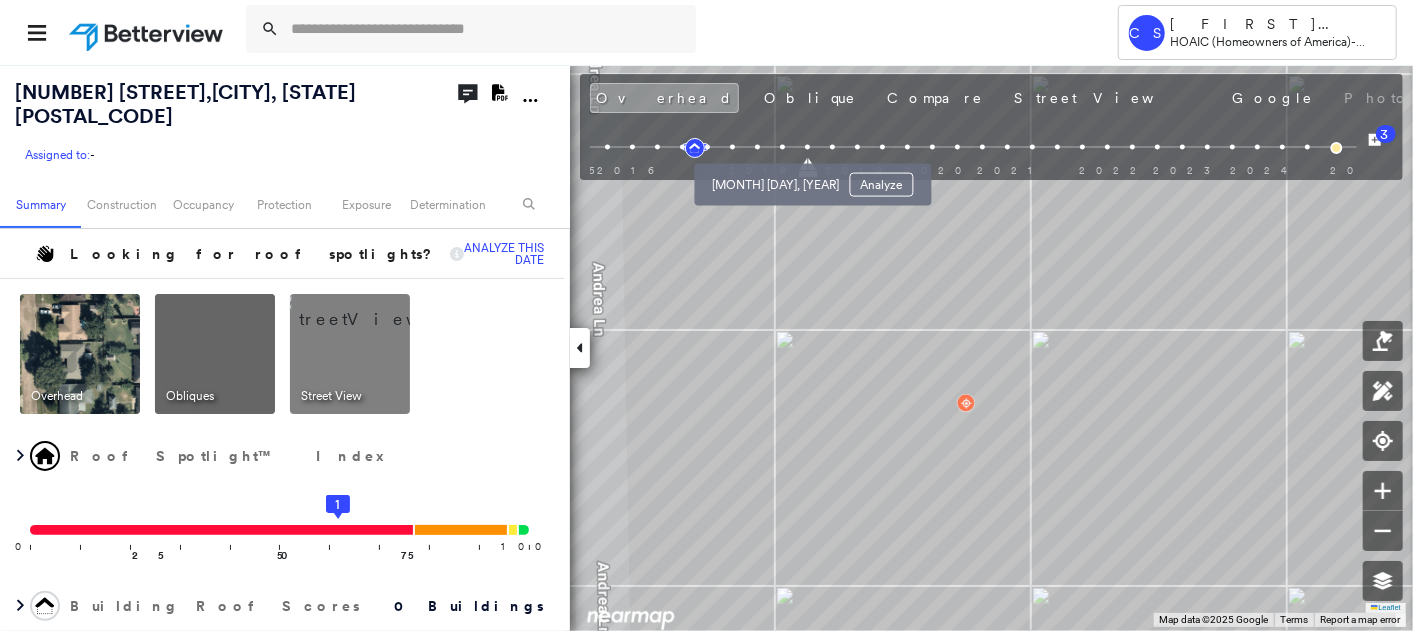 click at bounding box center [782, 147] 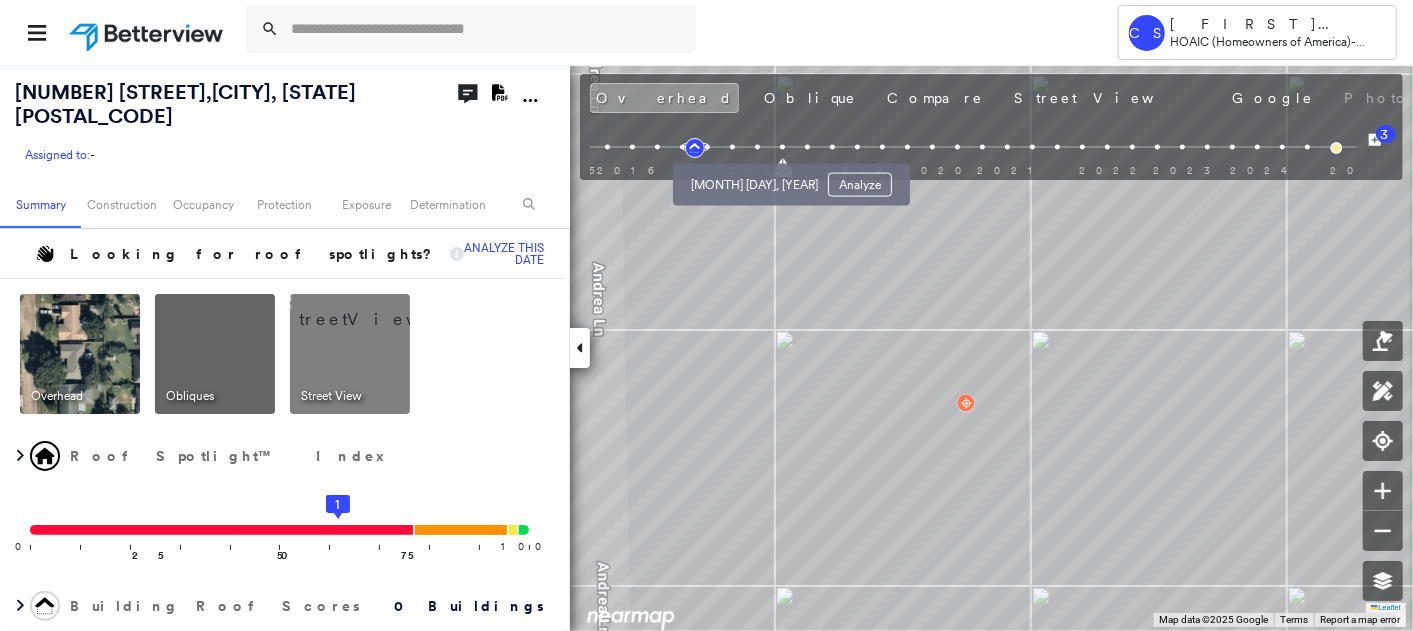 click at bounding box center [757, 147] 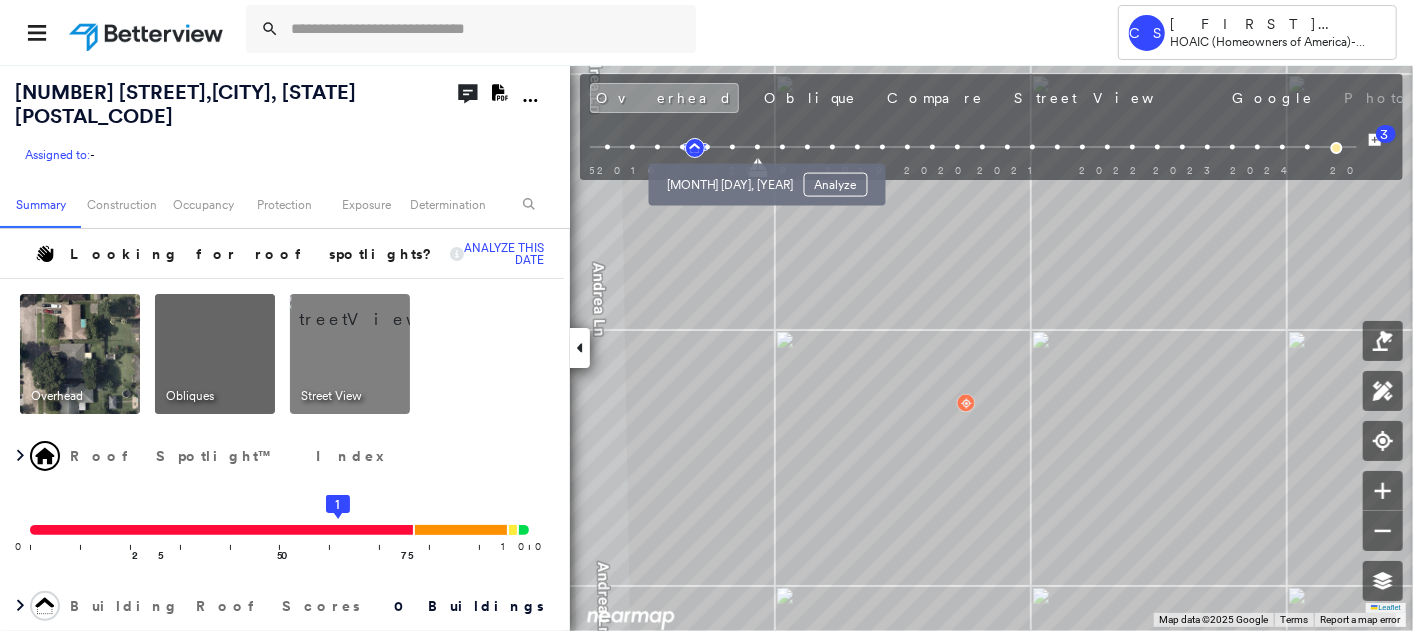 click at bounding box center [732, 147] 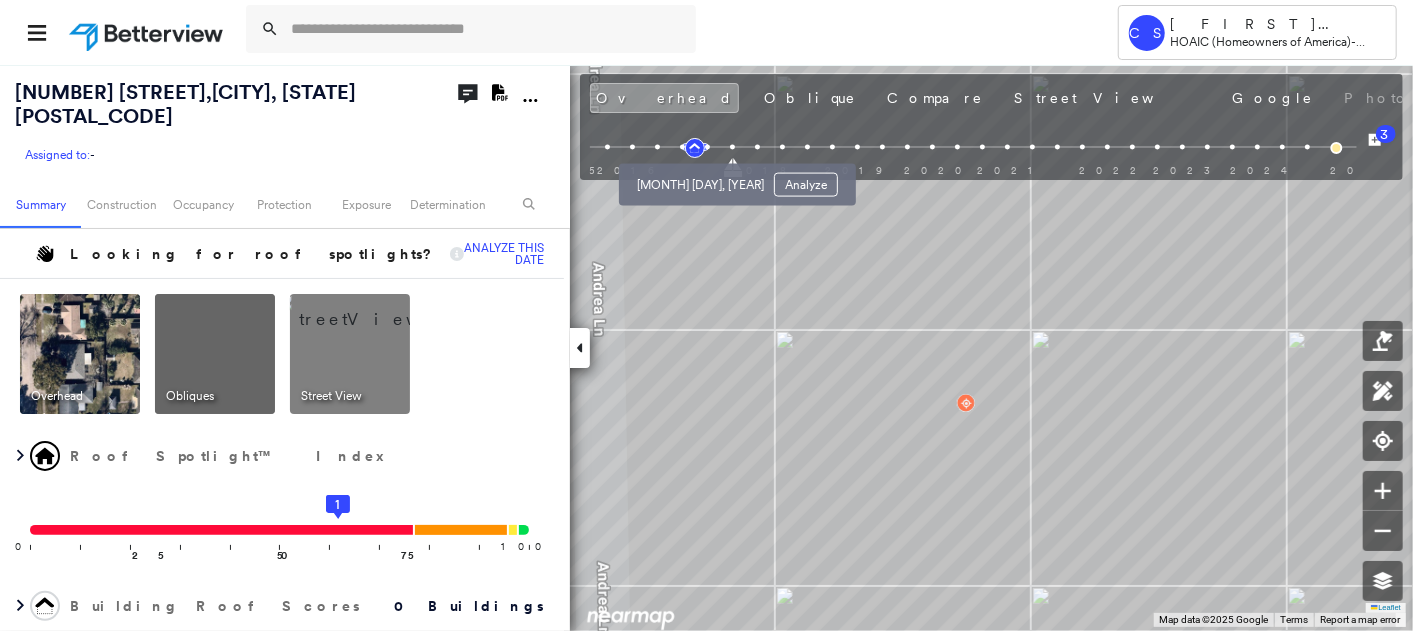 click at bounding box center [707, 147] 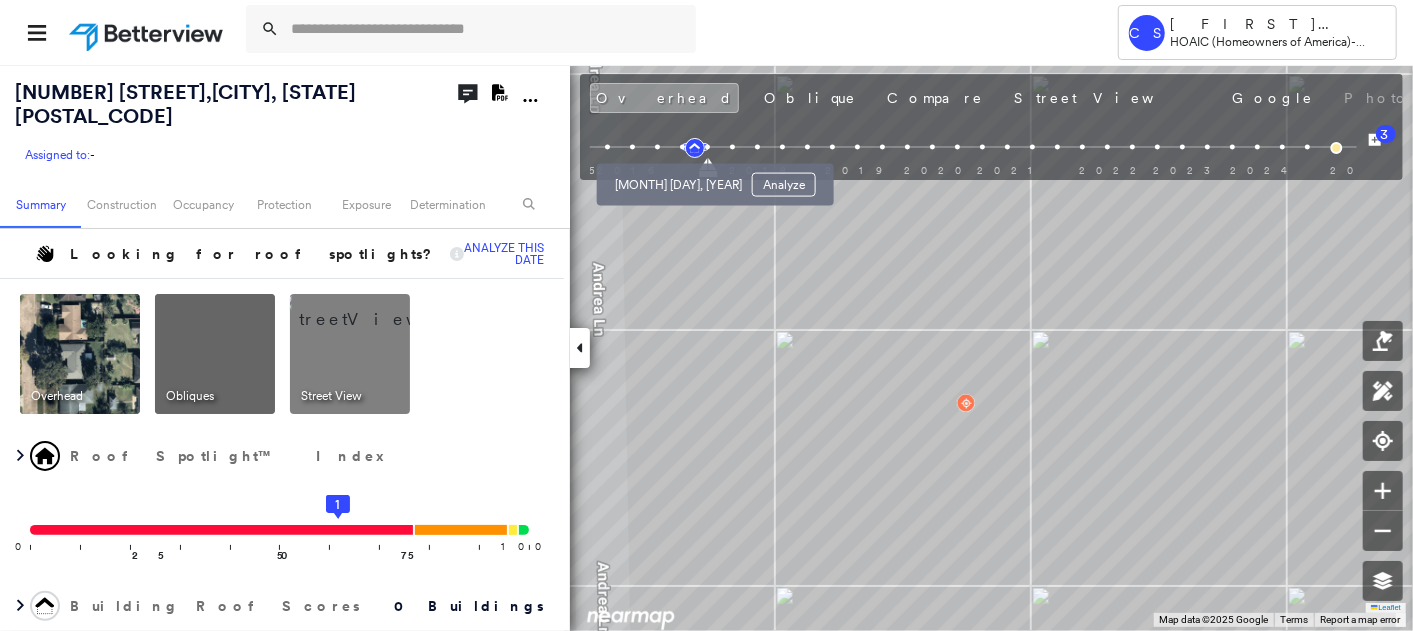 click at bounding box center [682, 147] 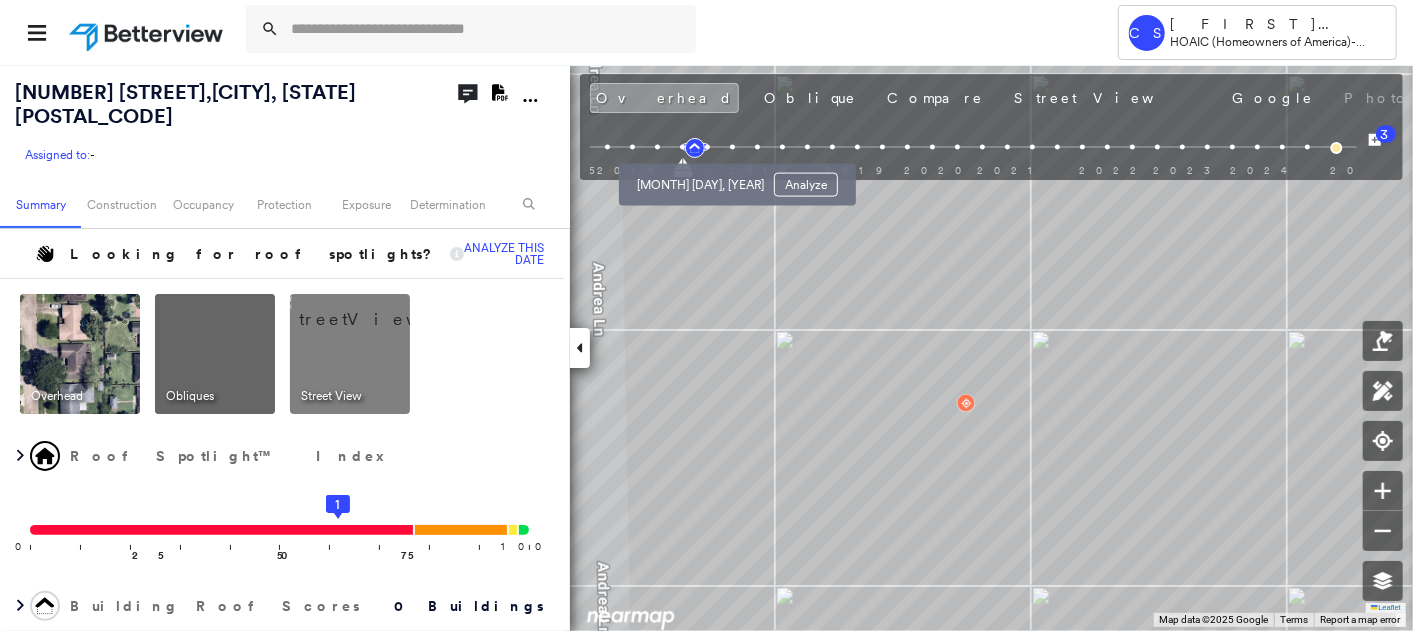 click at bounding box center (707, 147) 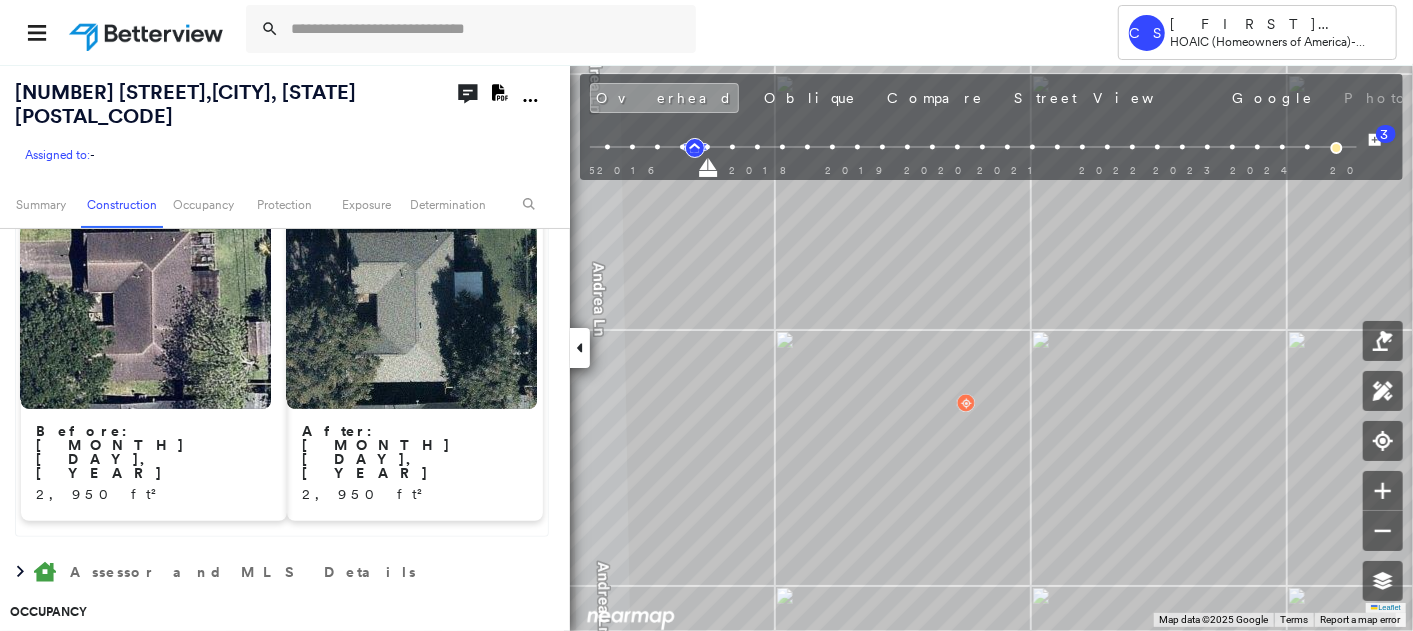 scroll, scrollTop: 1111, scrollLeft: 0, axis: vertical 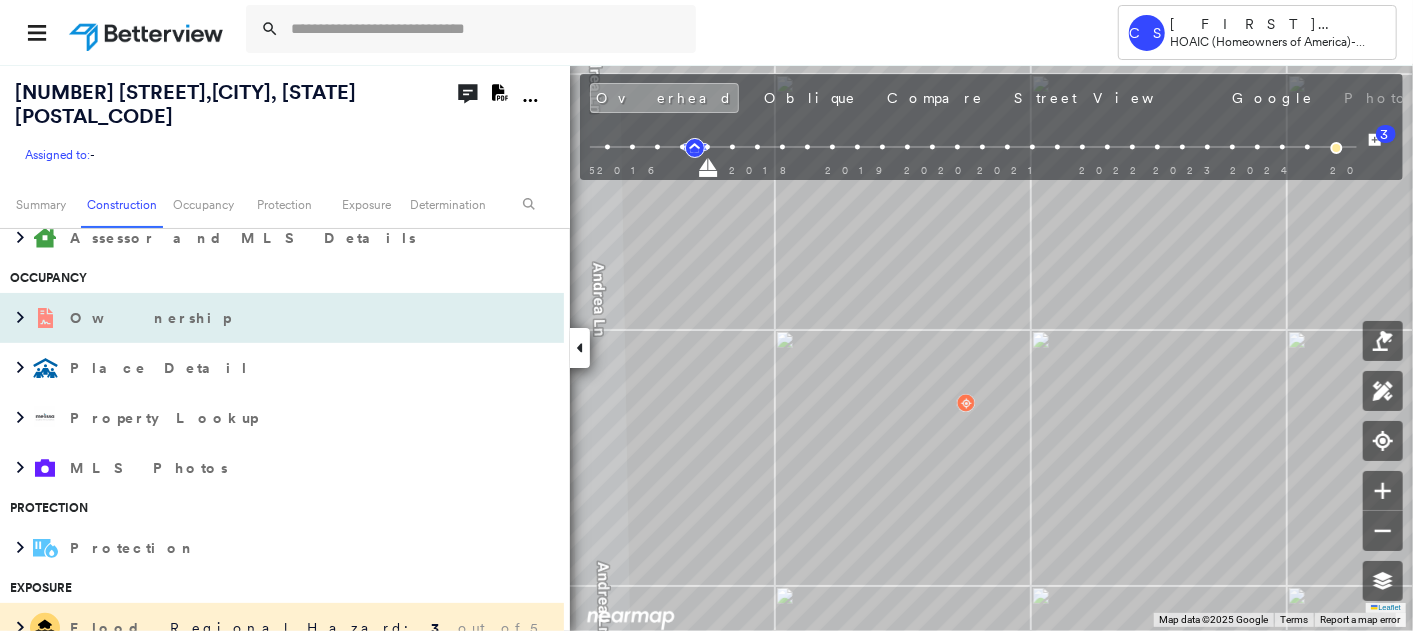 click on "Ownership" at bounding box center [152, 318] 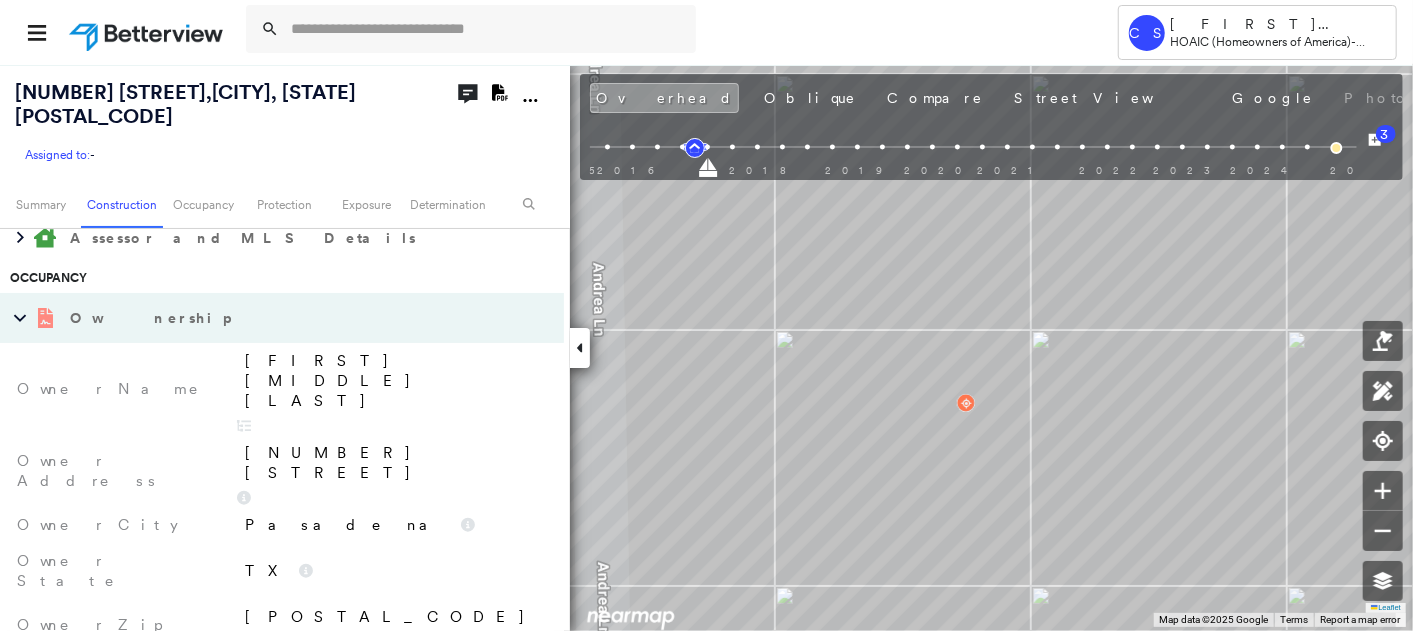 scroll, scrollTop: 777, scrollLeft: 0, axis: vertical 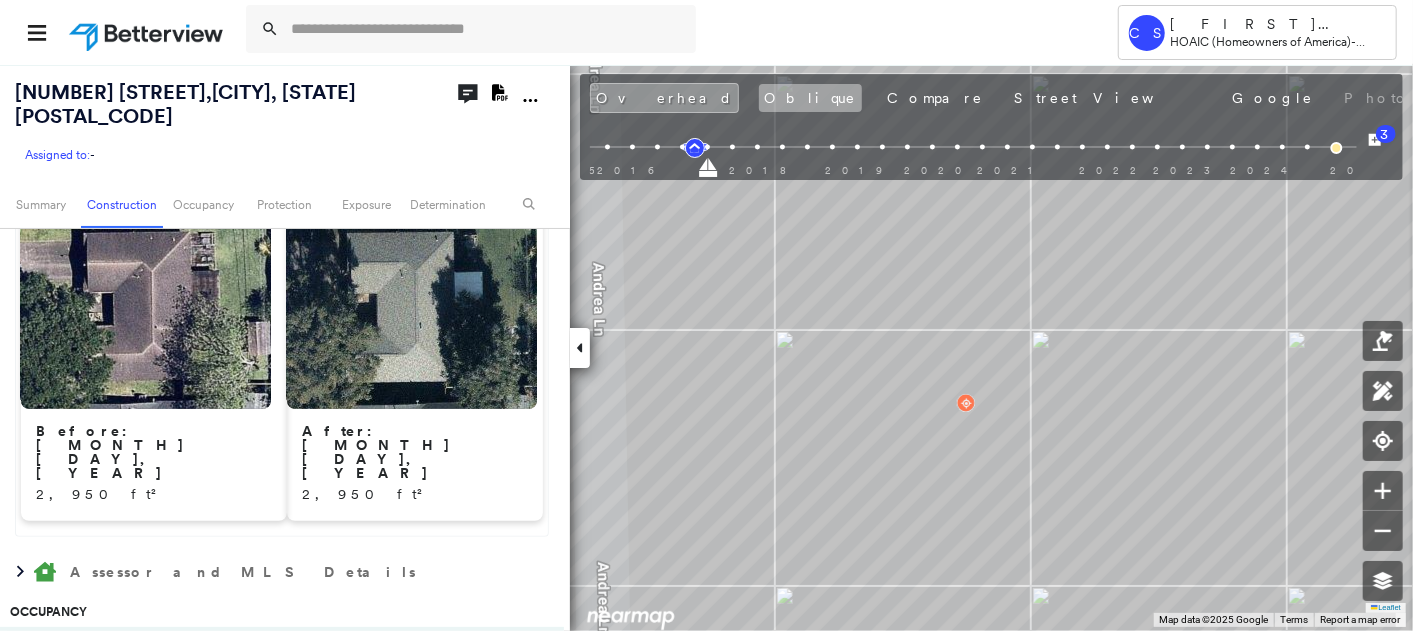 click on "Oblique" at bounding box center [810, 98] 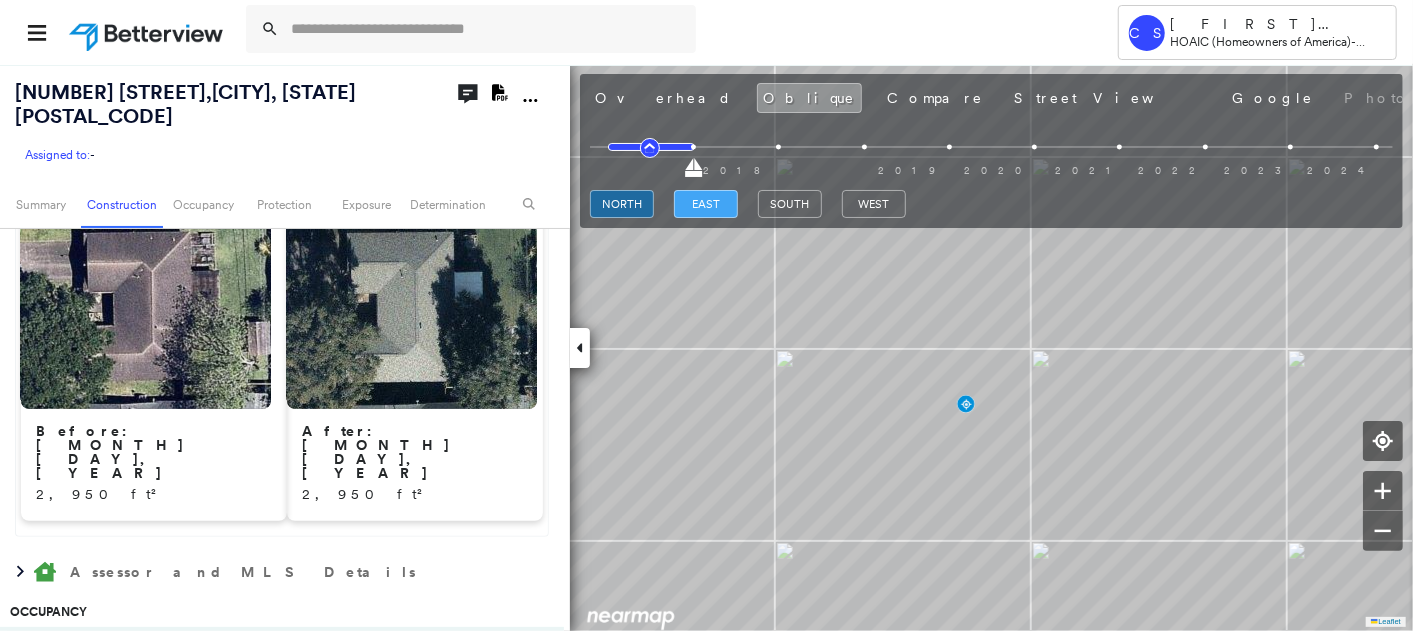 click on "east" at bounding box center [706, 204] 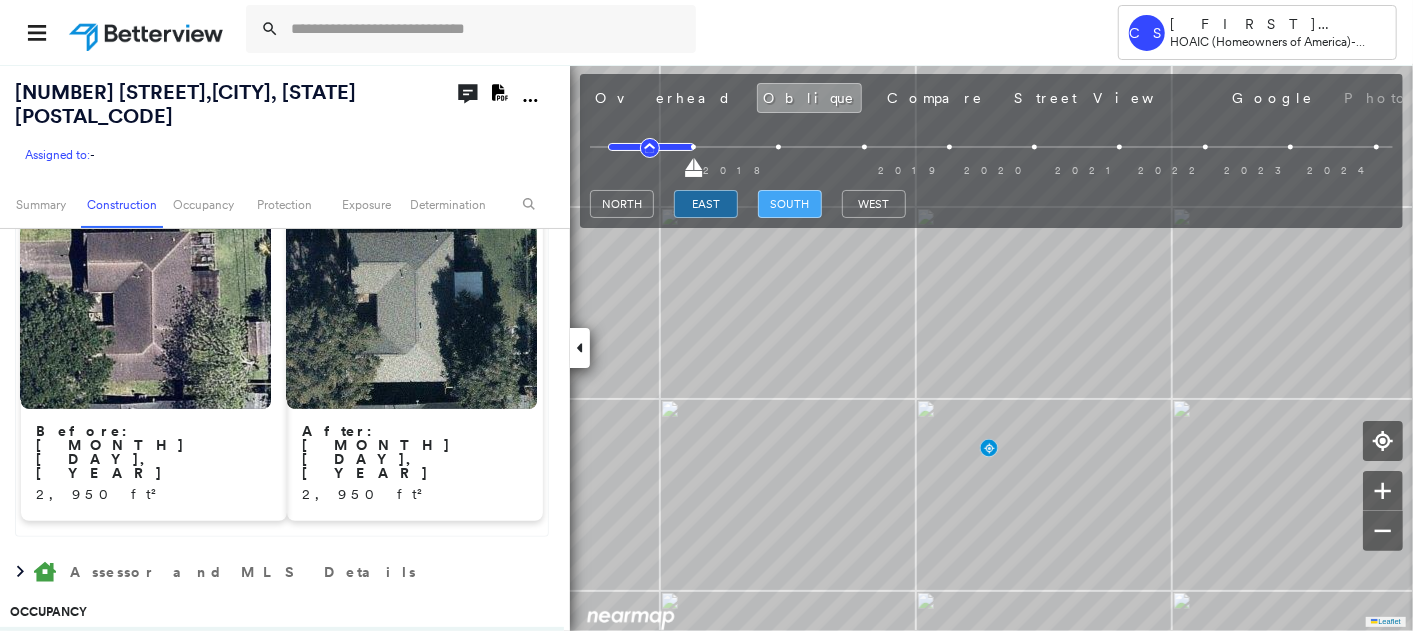click on "south" at bounding box center [790, 204] 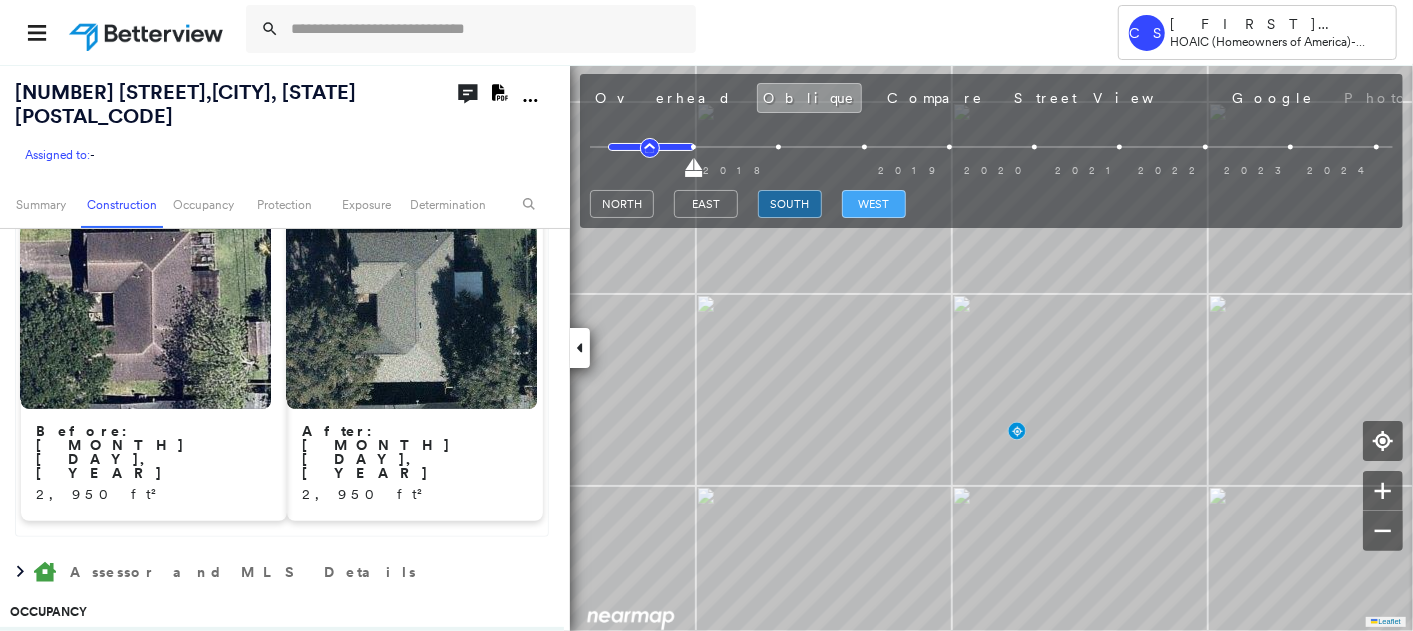 click on "west" at bounding box center [874, 204] 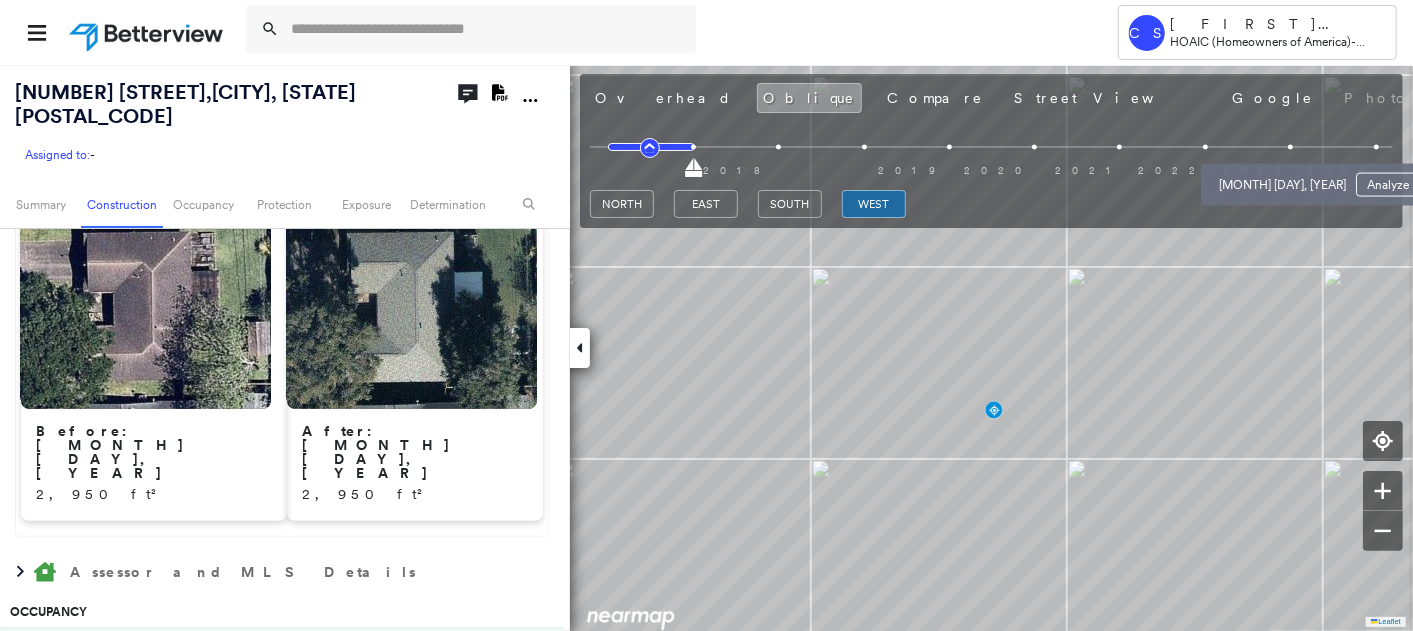 click at bounding box center [1290, 147] 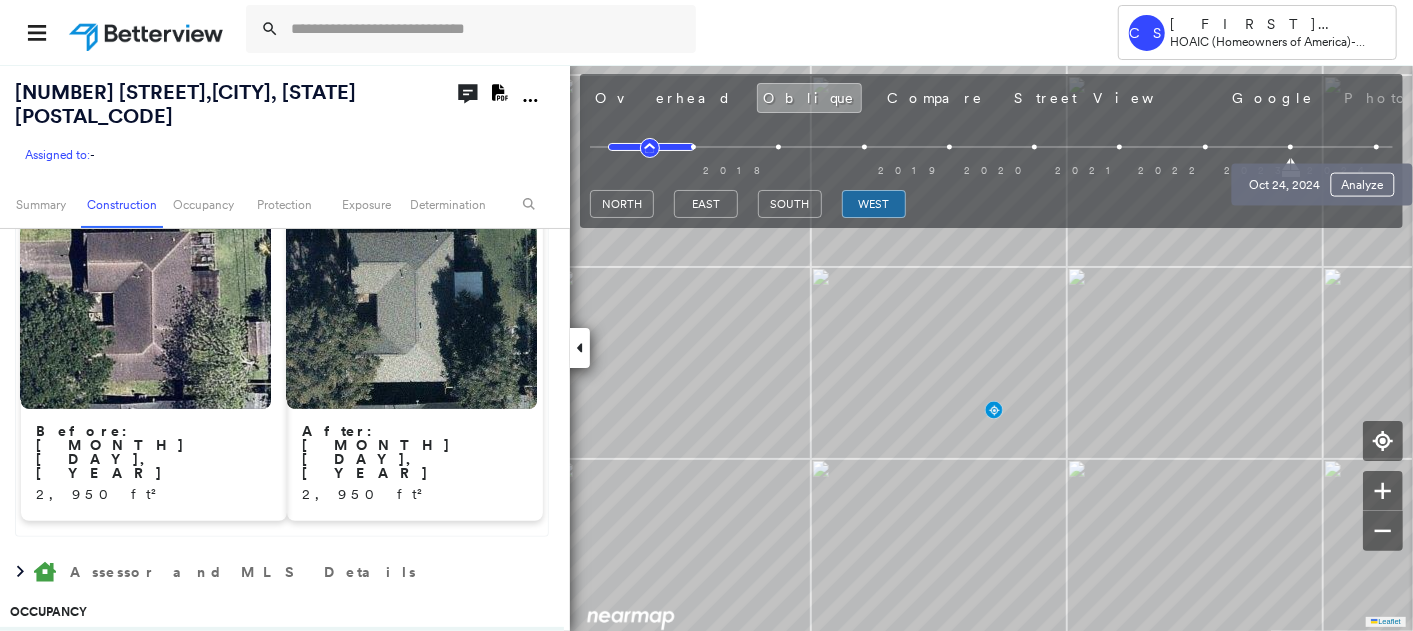 click at bounding box center [1376, 147] 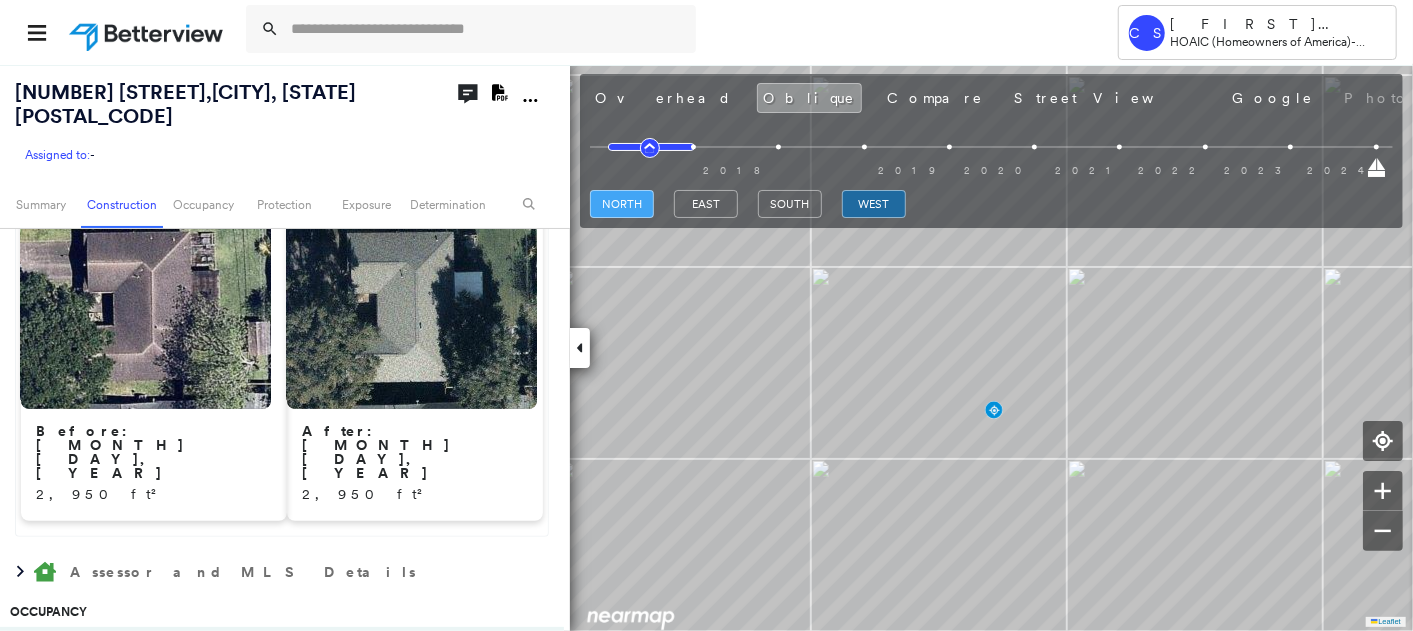 click on "north" at bounding box center [622, 204] 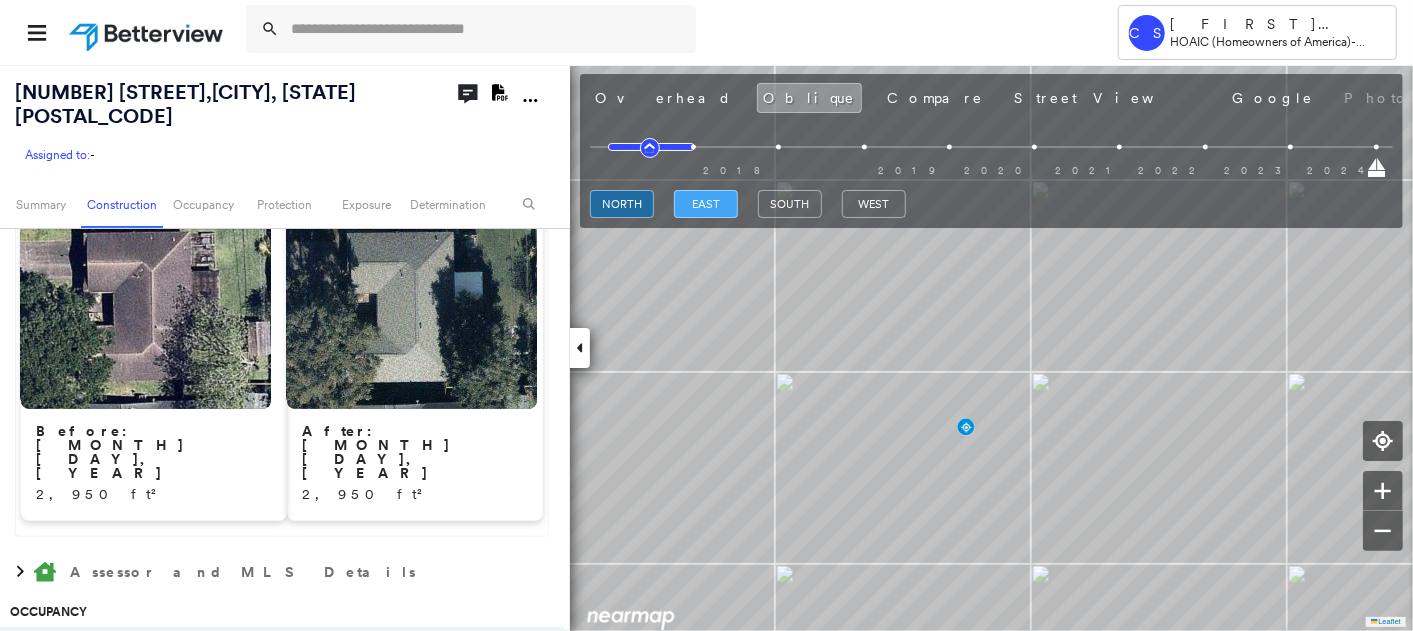 click on "east" at bounding box center [706, 204] 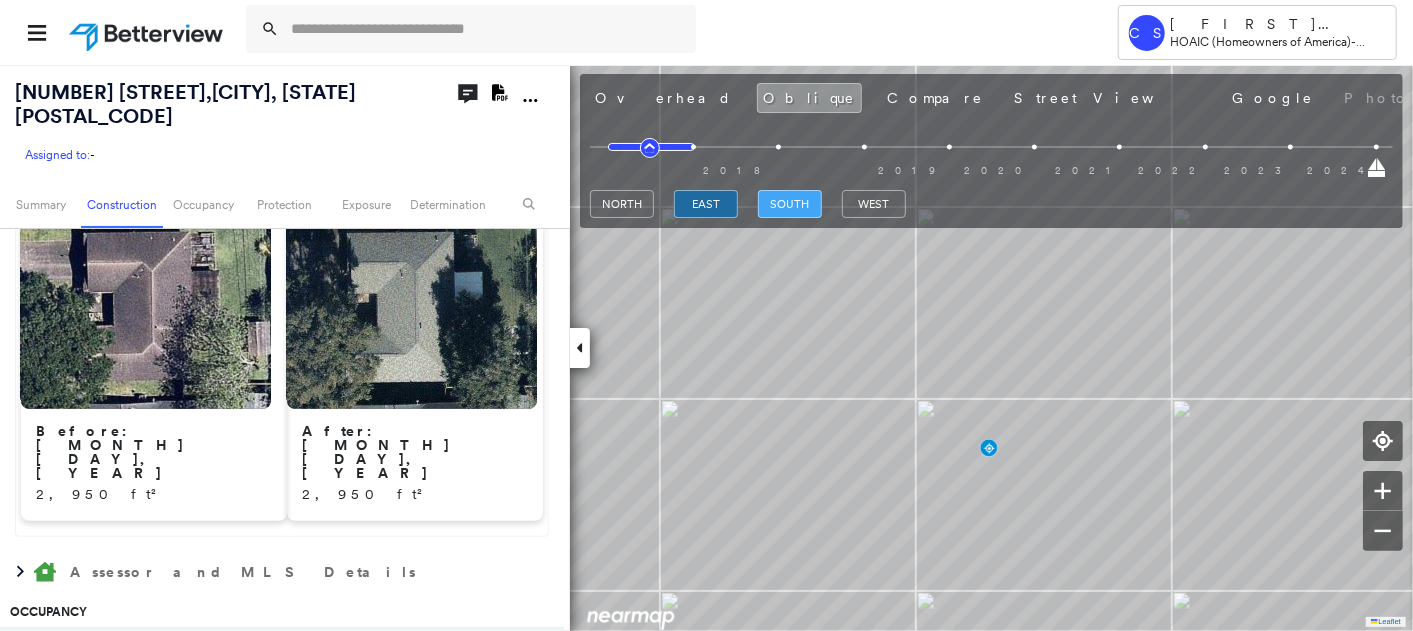 click on "south" at bounding box center (790, 204) 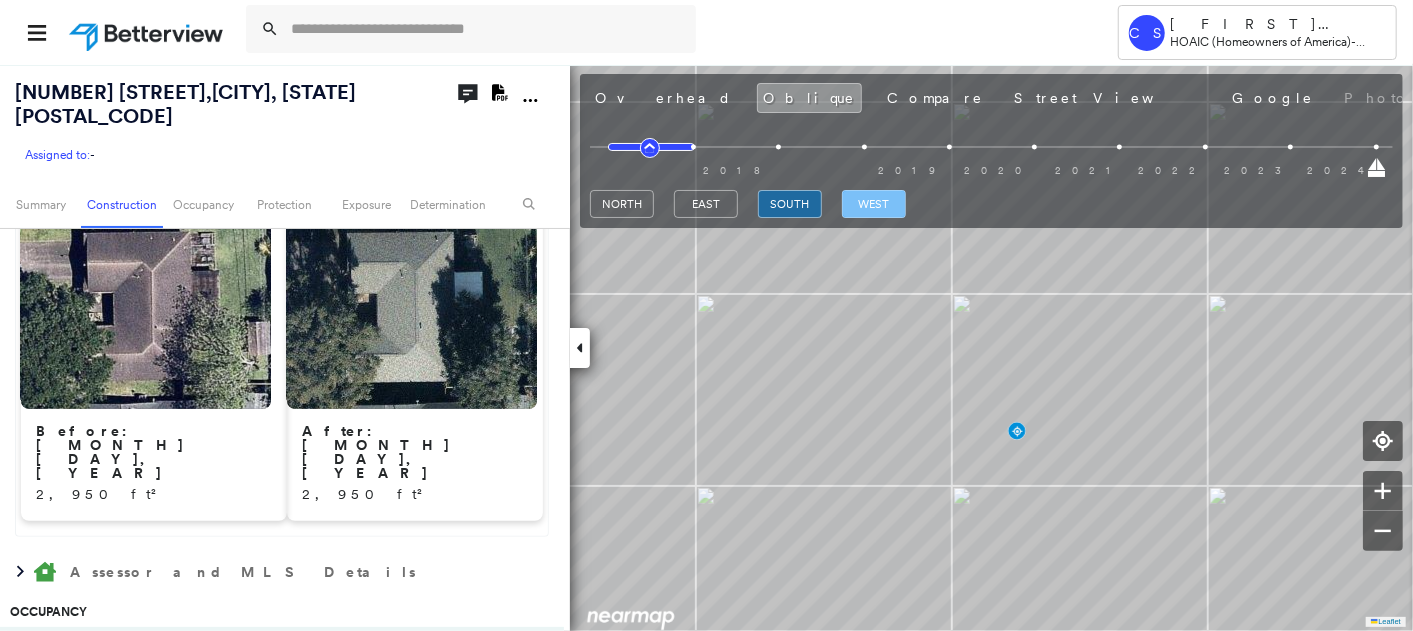 click on "west" at bounding box center (874, 204) 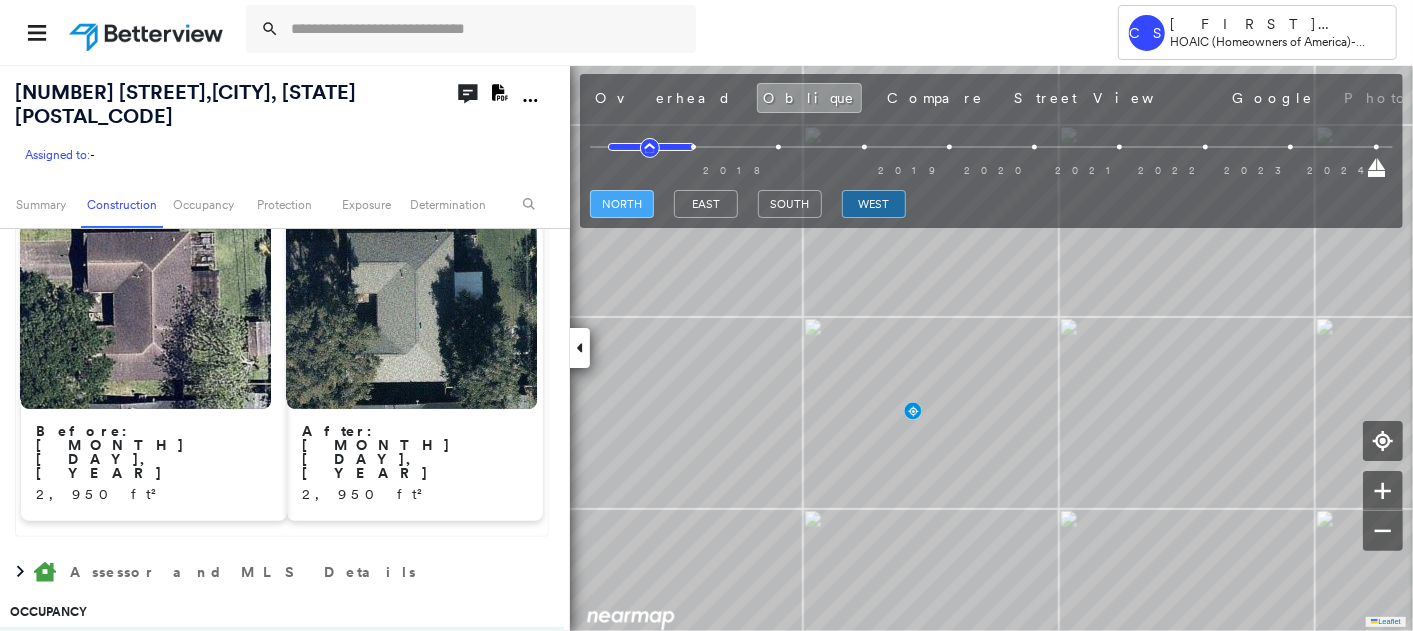 click on "north" at bounding box center (622, 204) 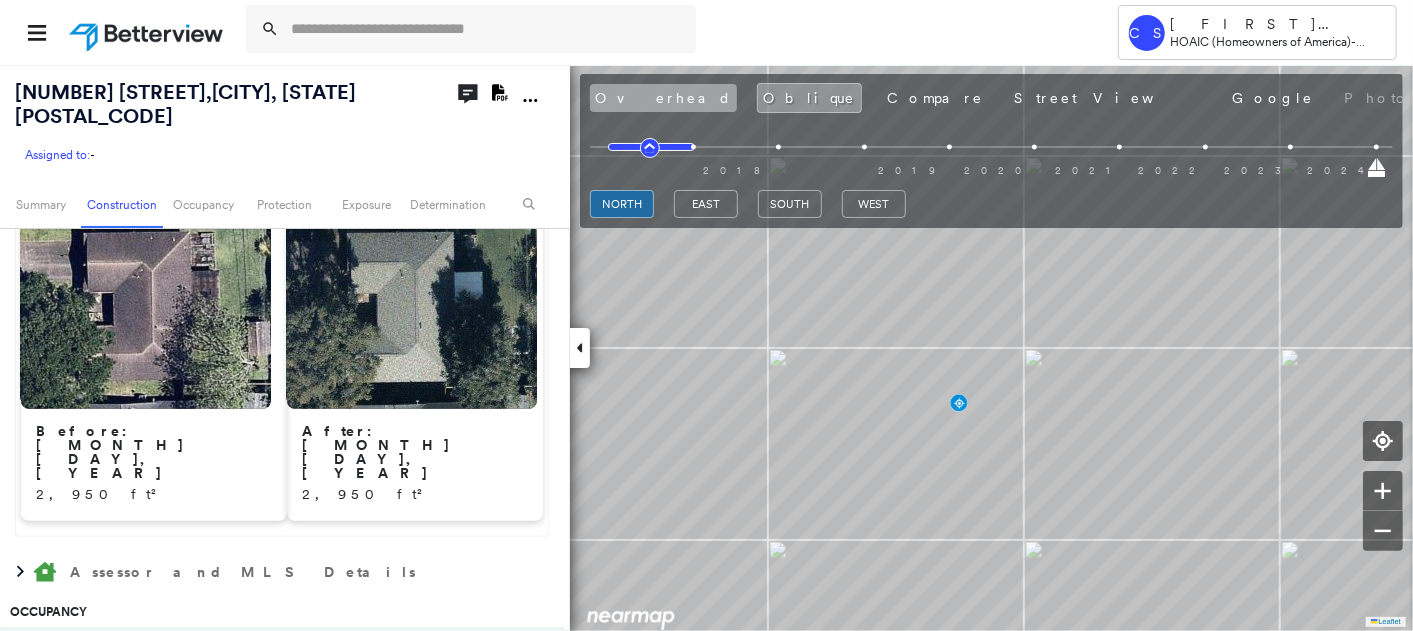 click on "Overhead" at bounding box center [663, 98] 